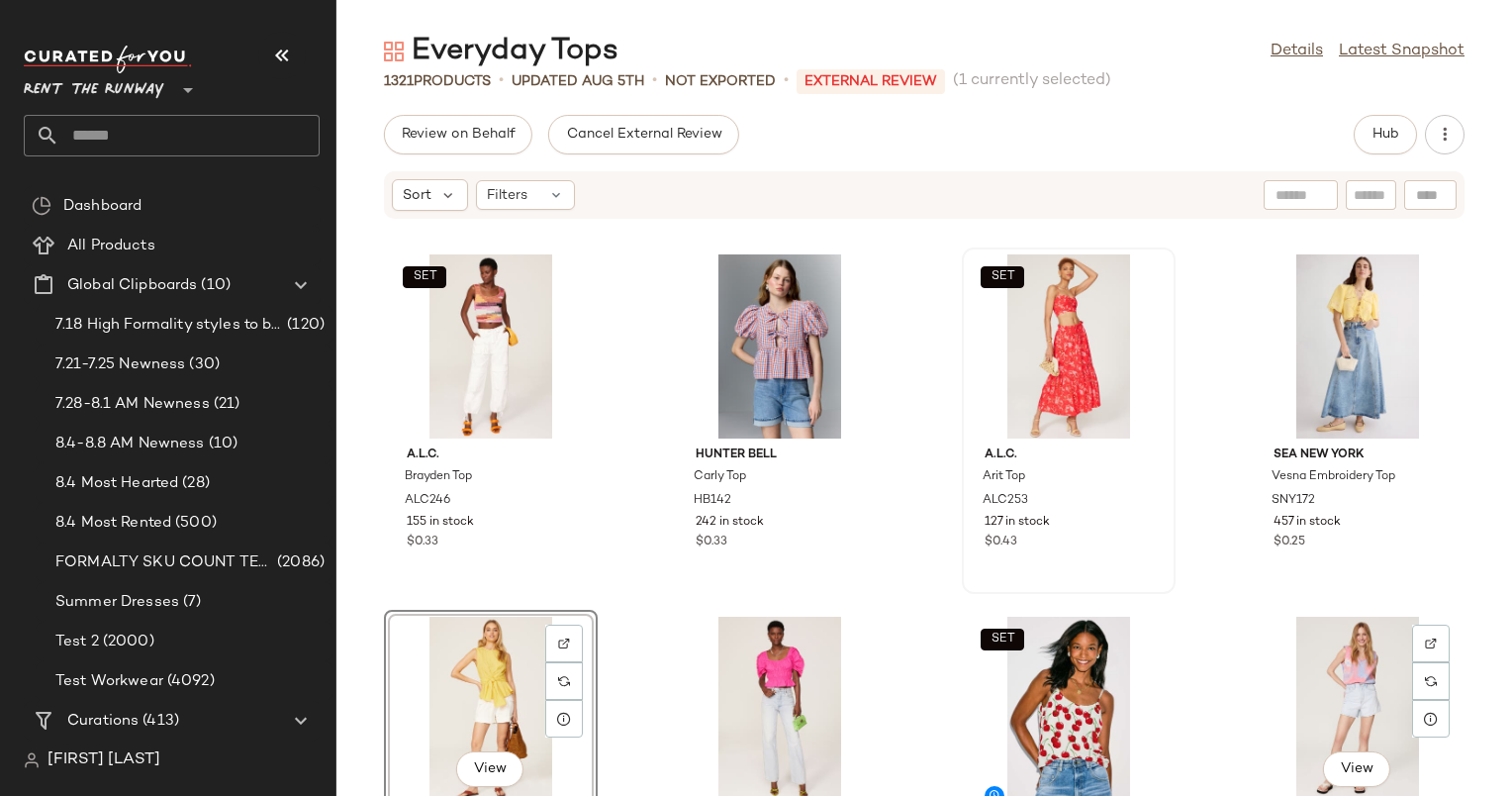 scroll, scrollTop: 0, scrollLeft: 0, axis: both 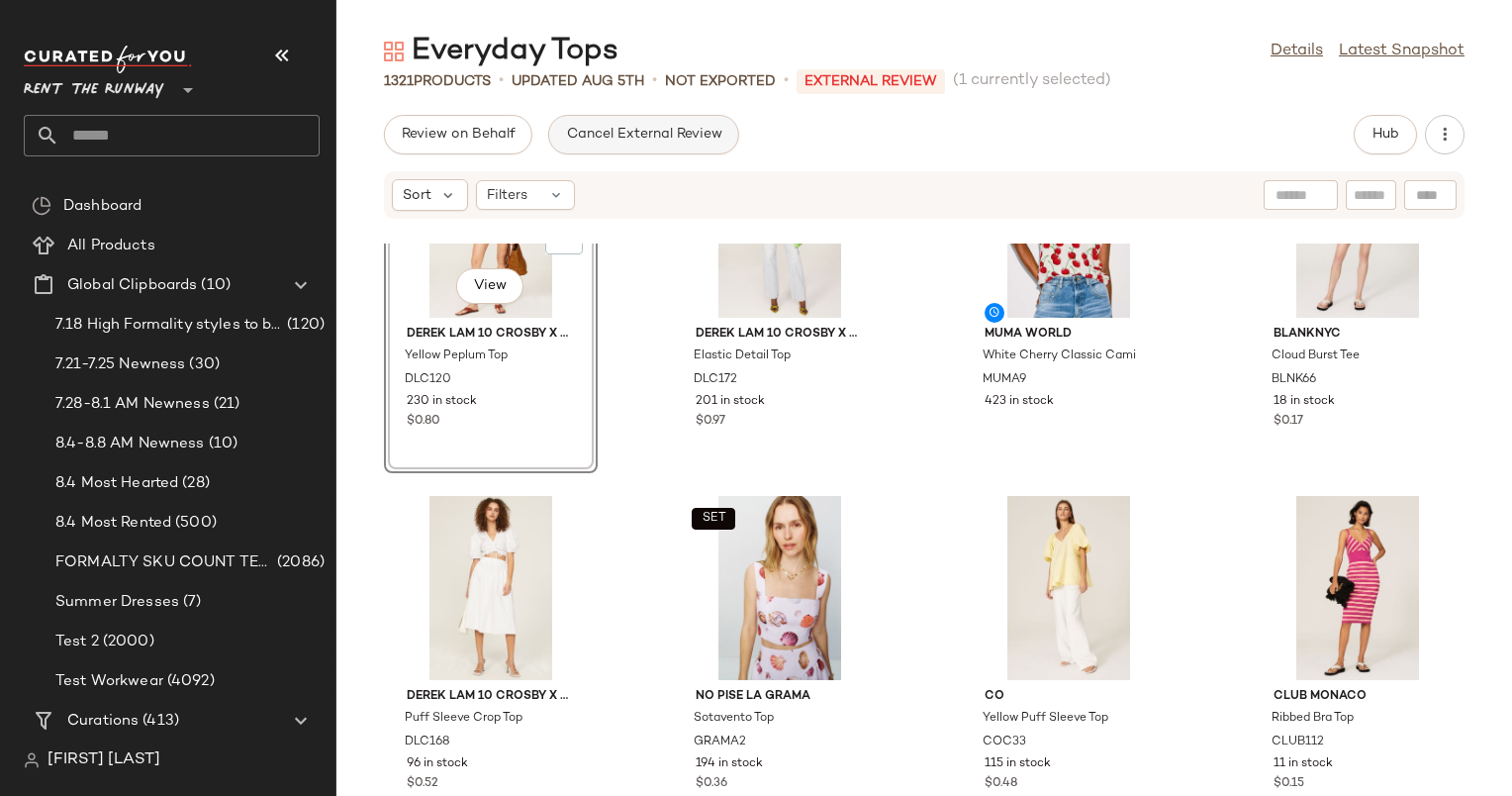 click on "Cancel External Review" at bounding box center (643, 135) 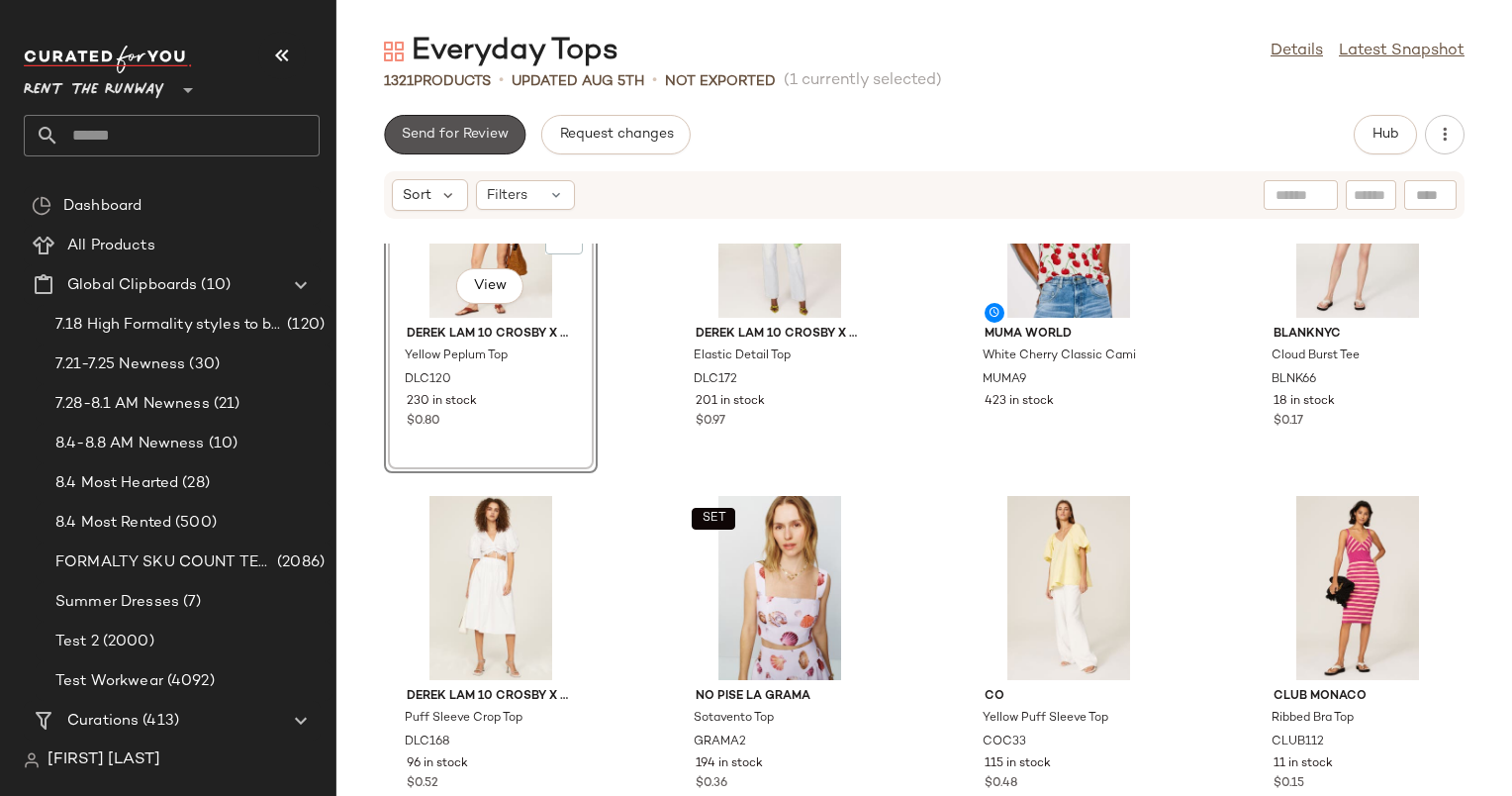 click on "Send for Review" 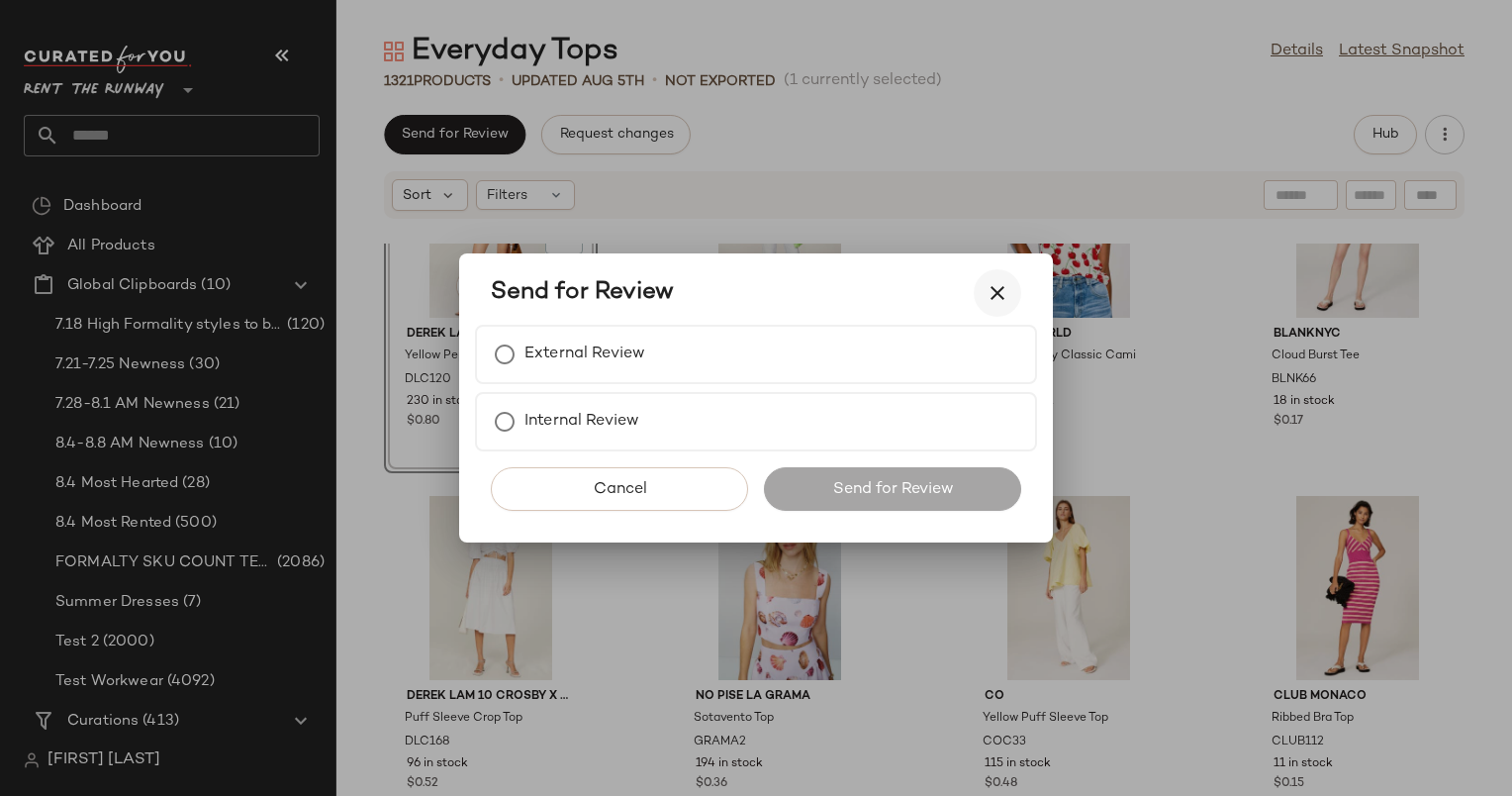 click at bounding box center (997, 293) 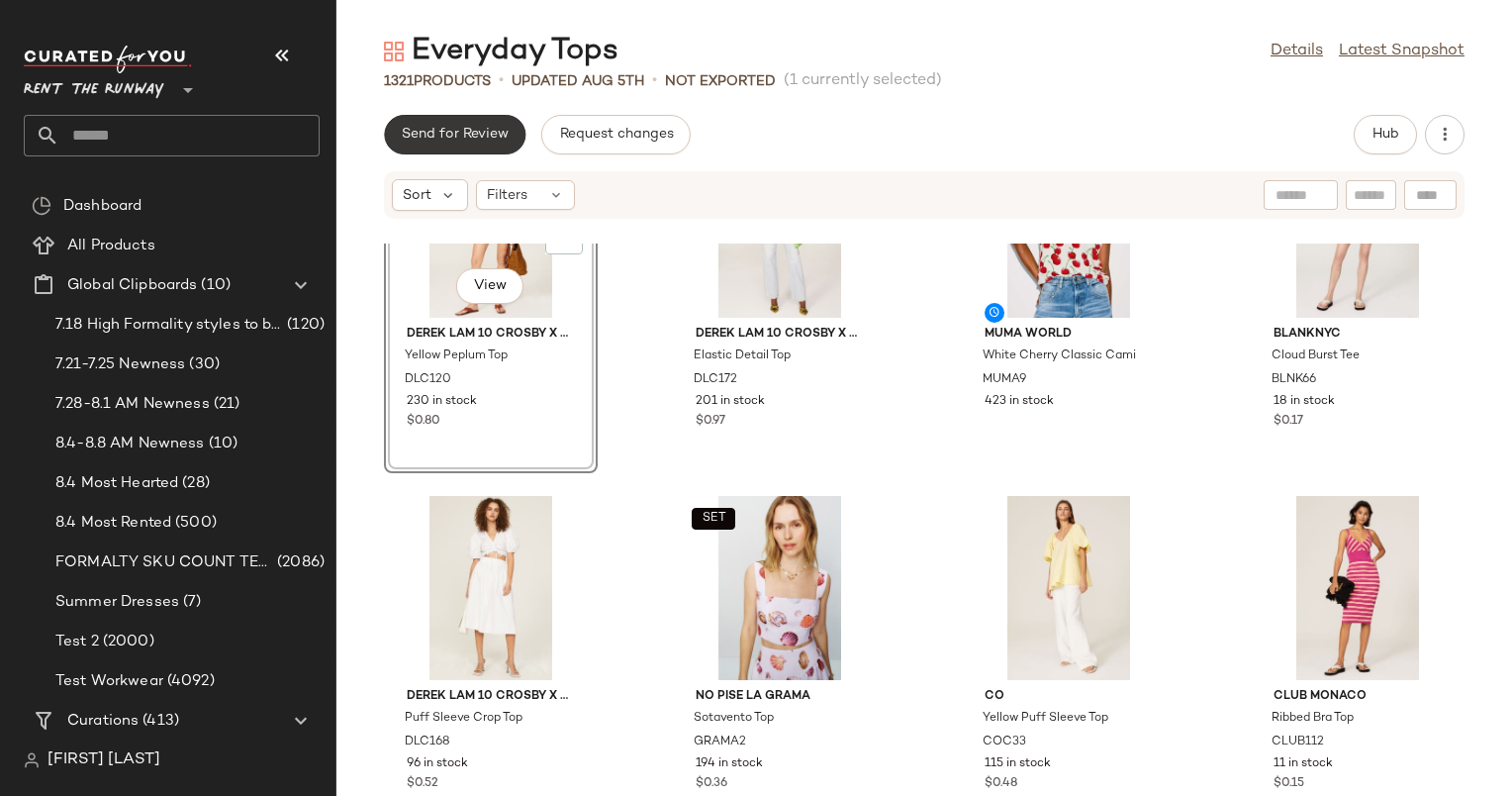 click on "Send for Review" at bounding box center (454, 135) 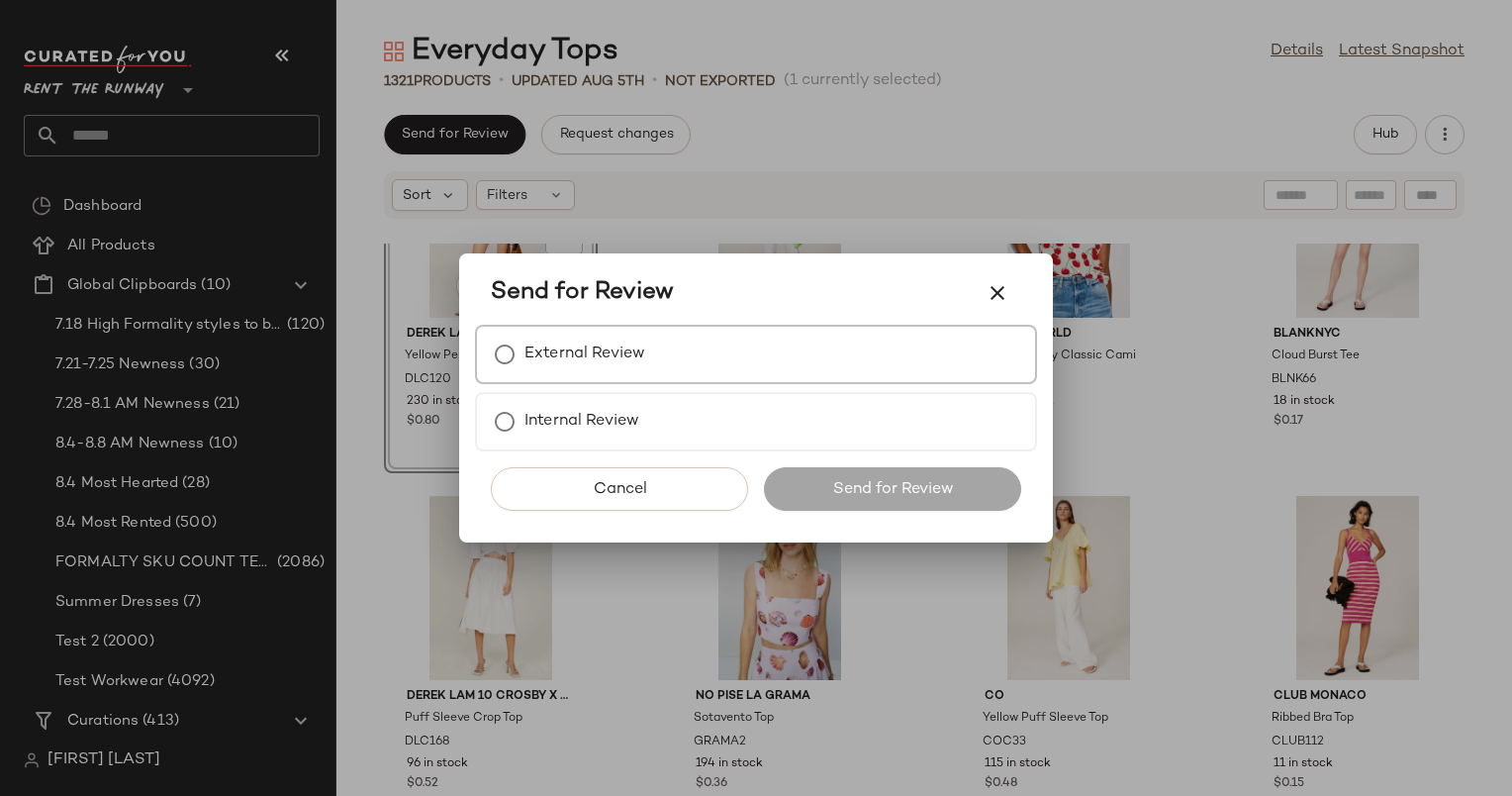 click on "External Review" at bounding box center (756, 354) 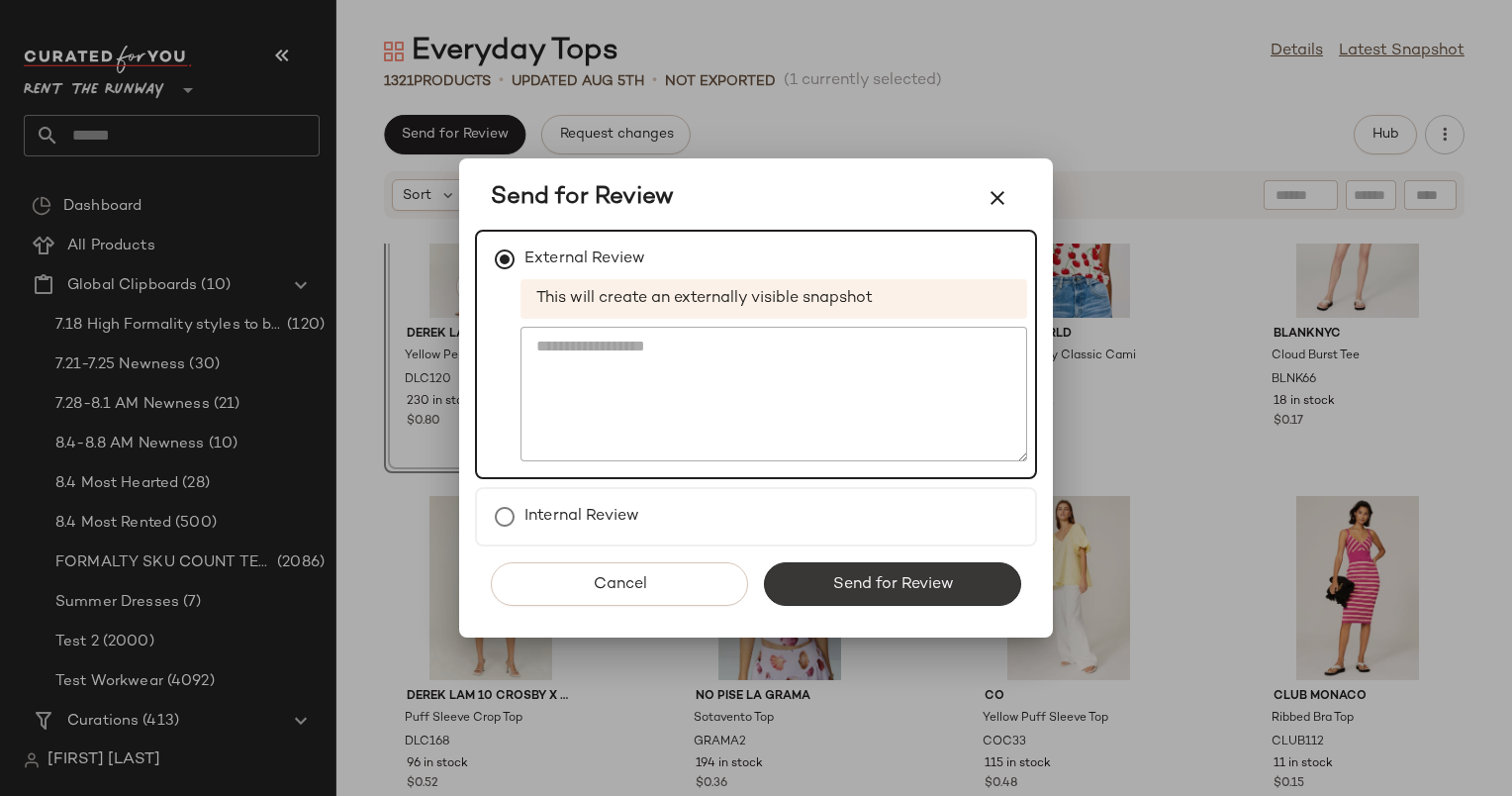 click on "Send for Review" at bounding box center (893, 584) 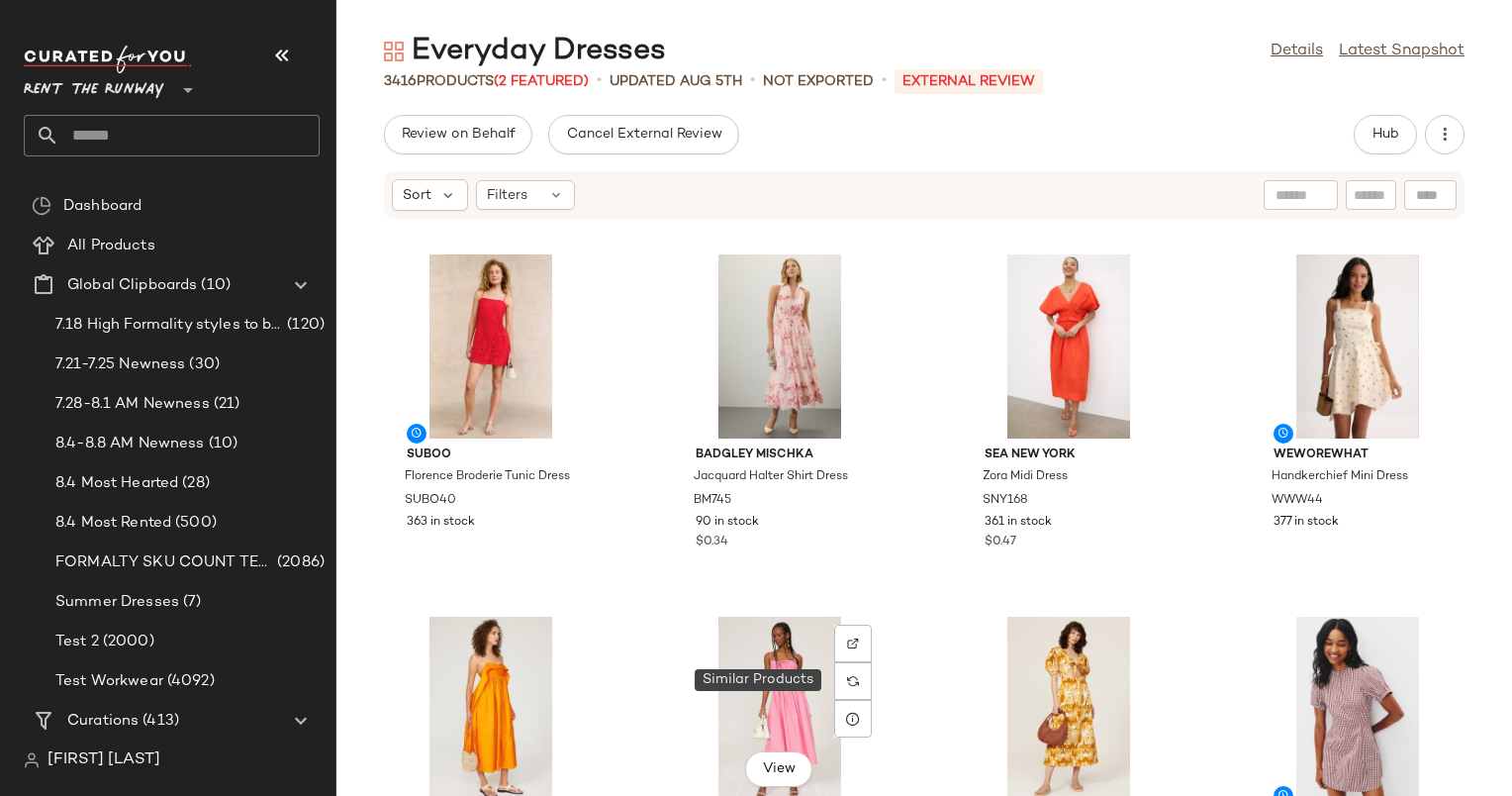 scroll, scrollTop: 0, scrollLeft: 0, axis: both 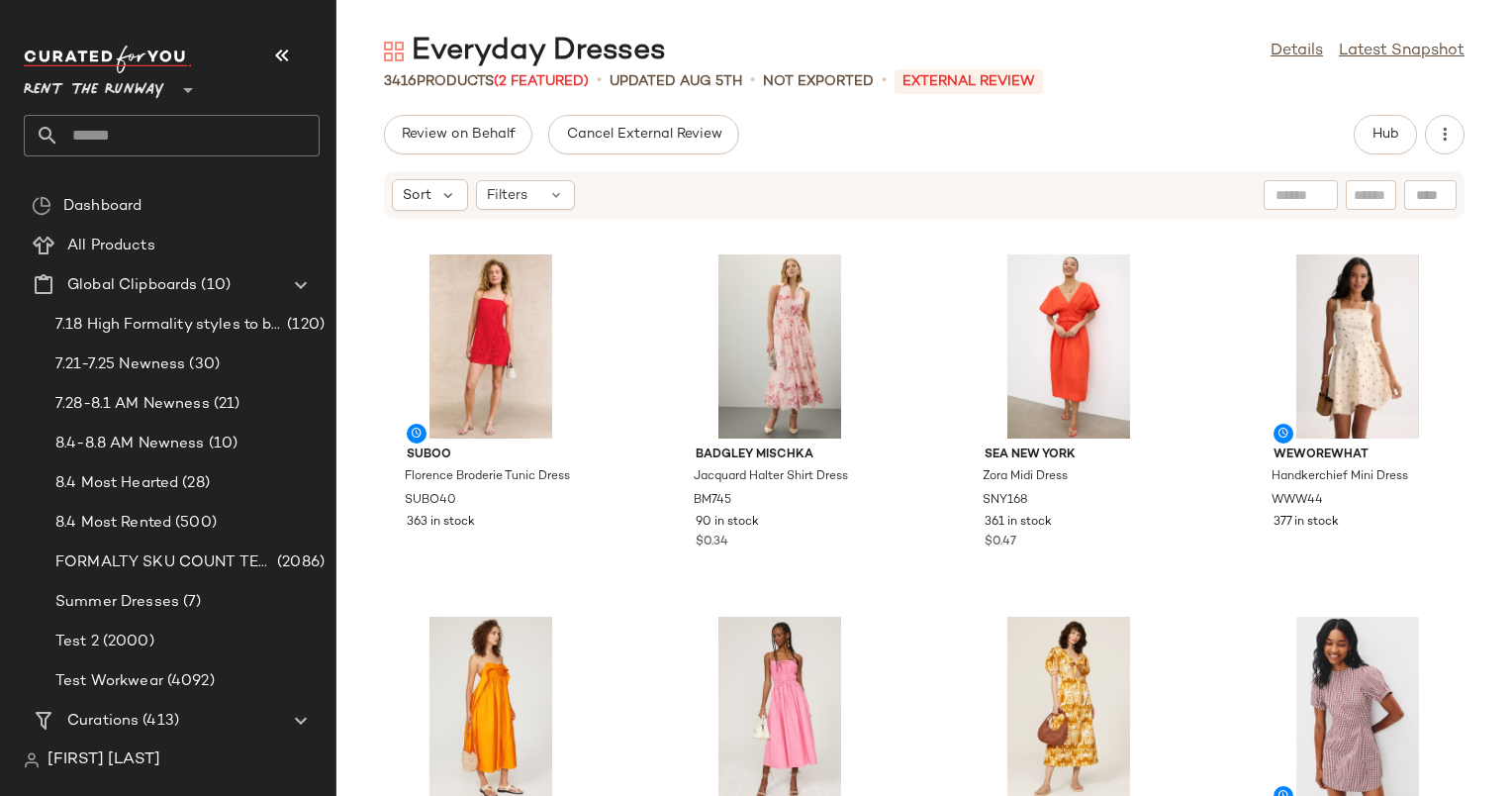 click on "Sort  Filters" at bounding box center [924, 195] 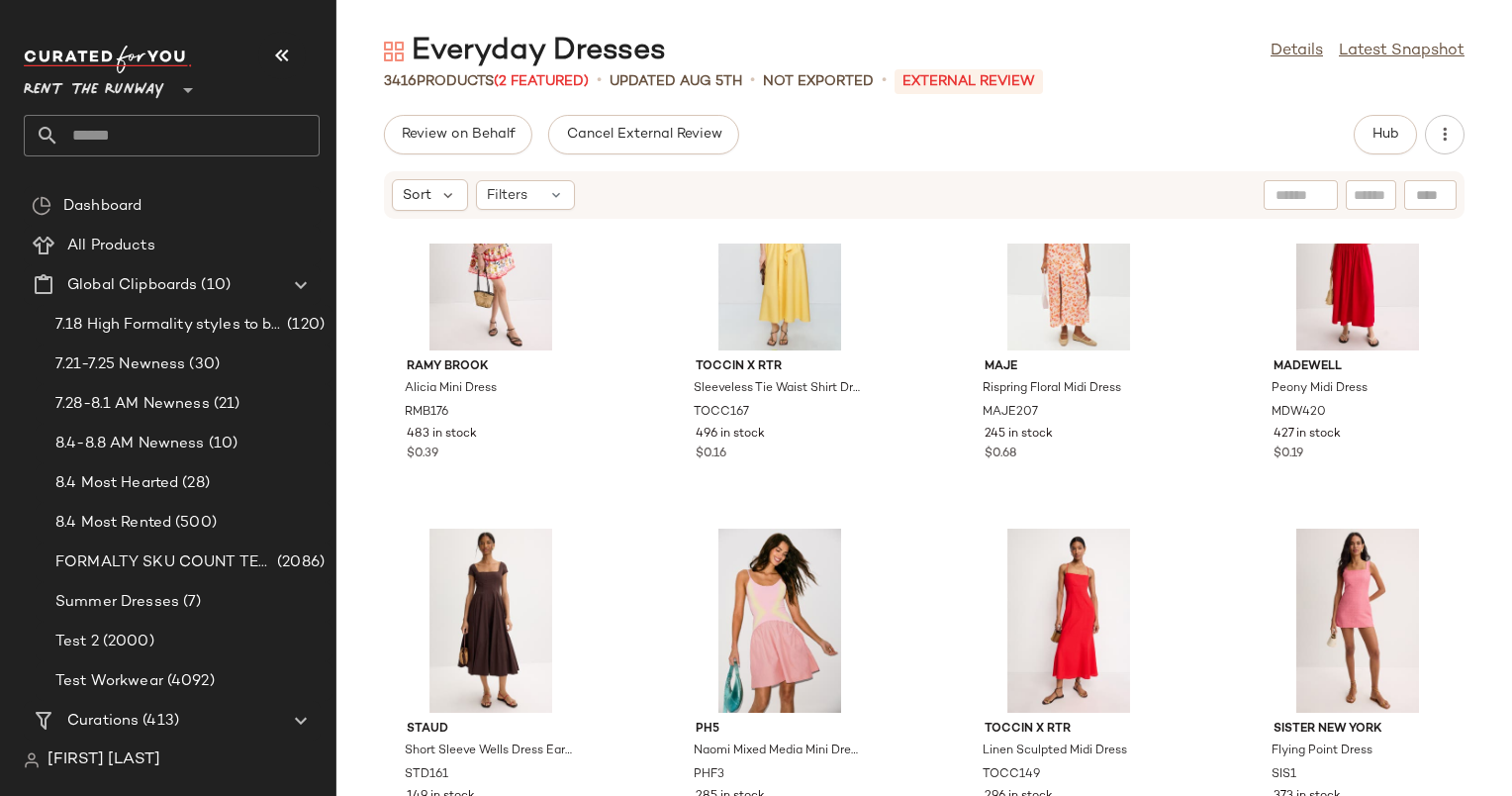scroll, scrollTop: 5536, scrollLeft: 0, axis: vertical 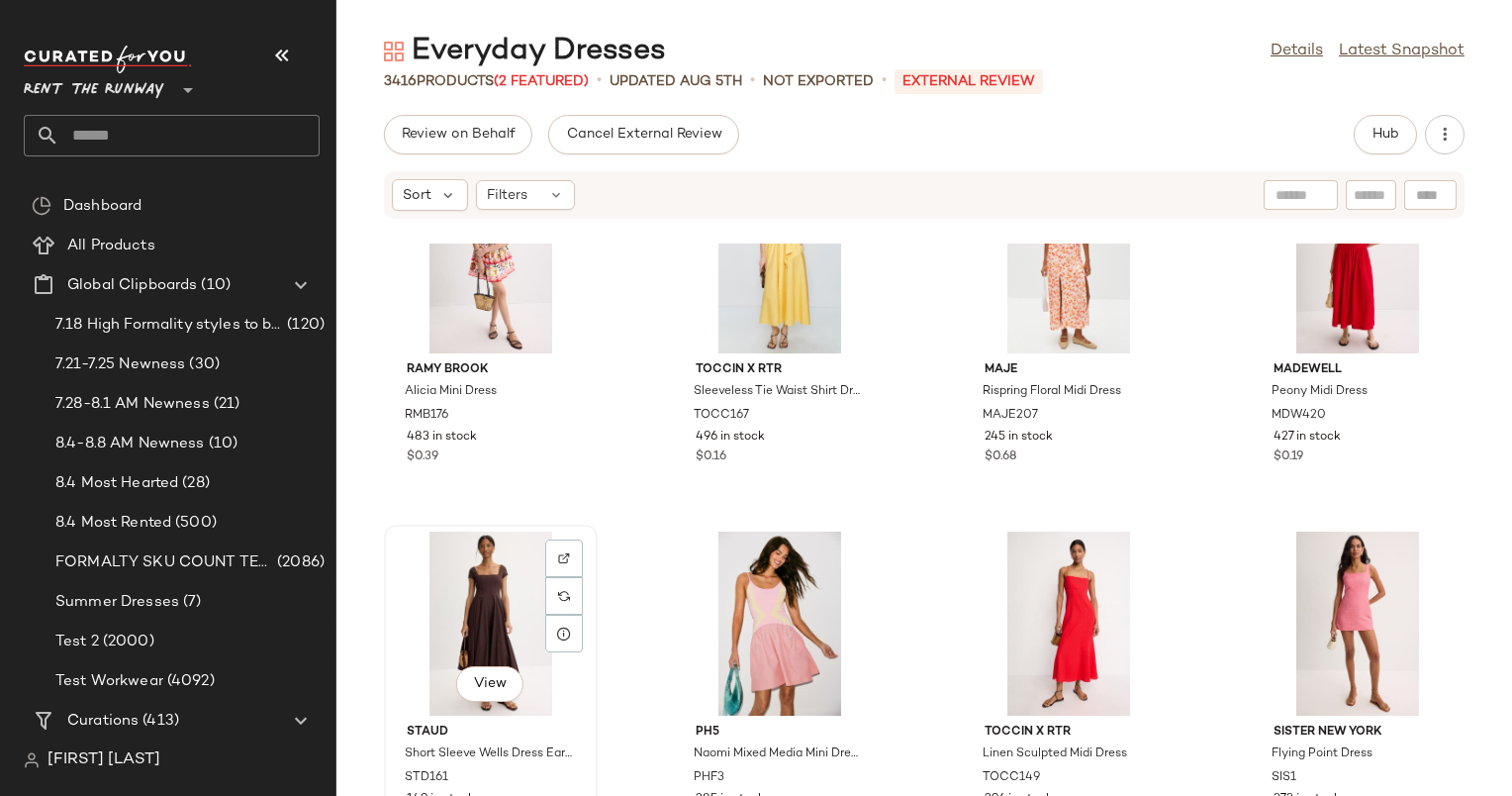click on "View" 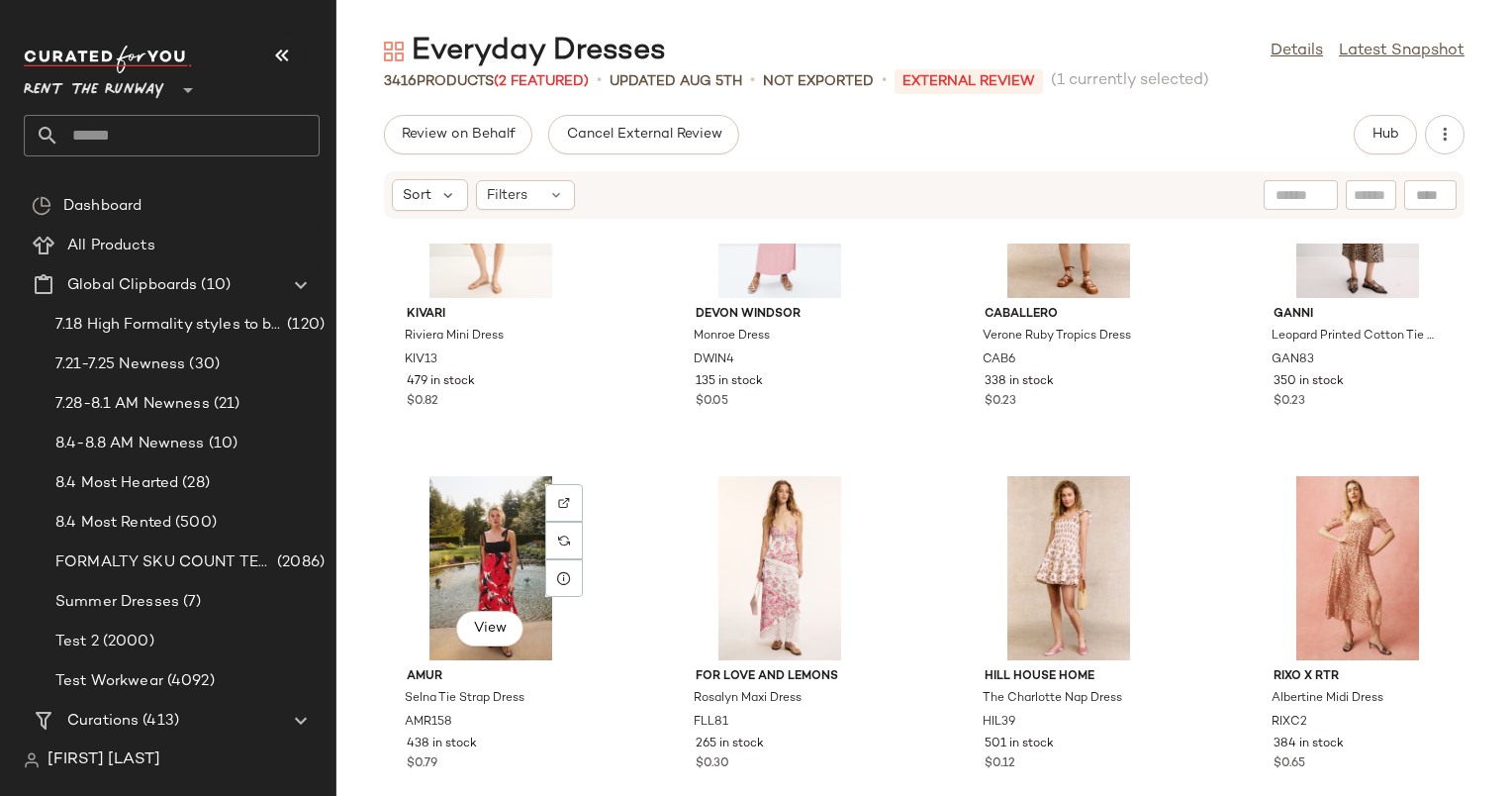 scroll, scrollTop: 6928, scrollLeft: 0, axis: vertical 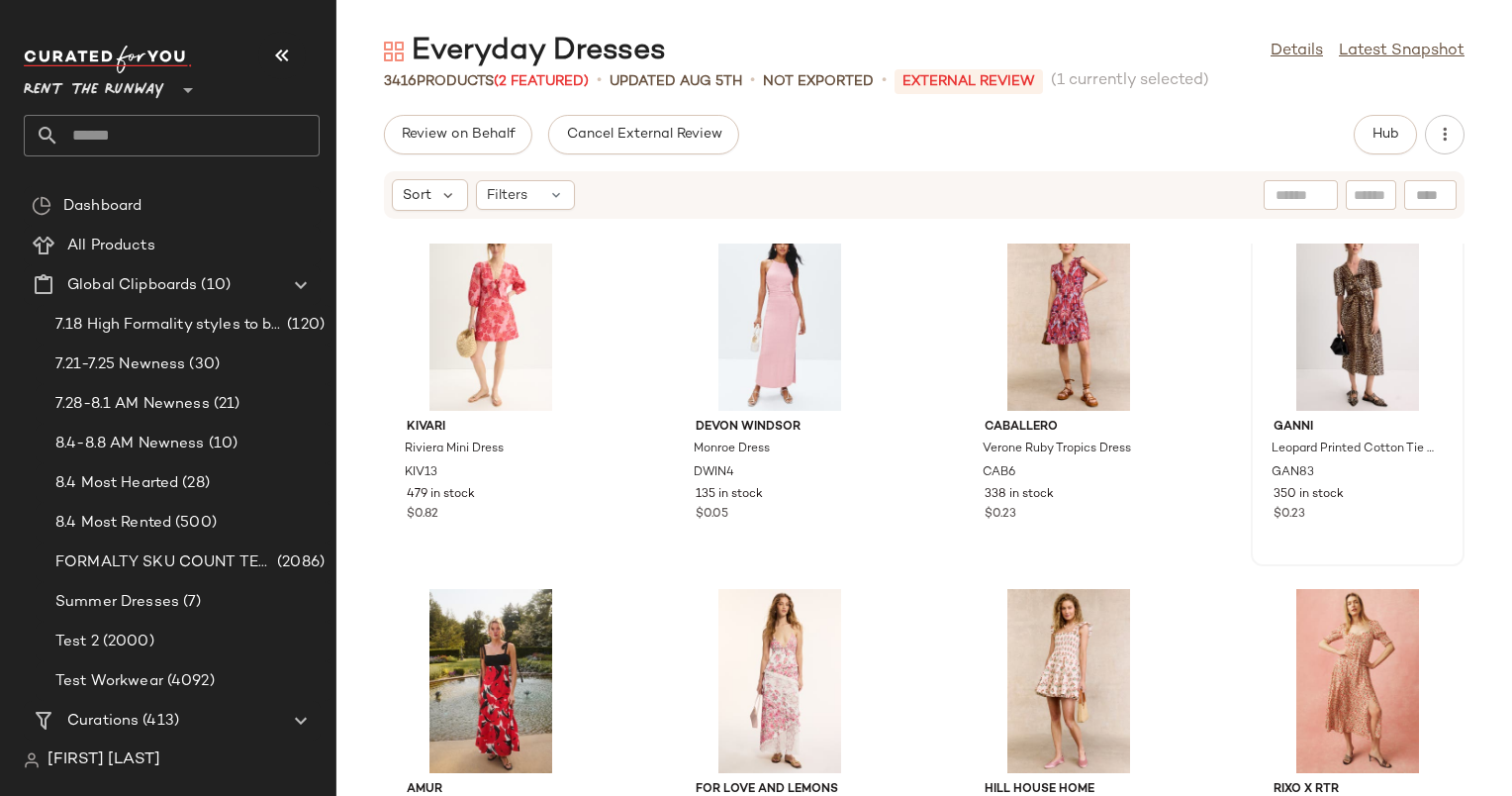 click 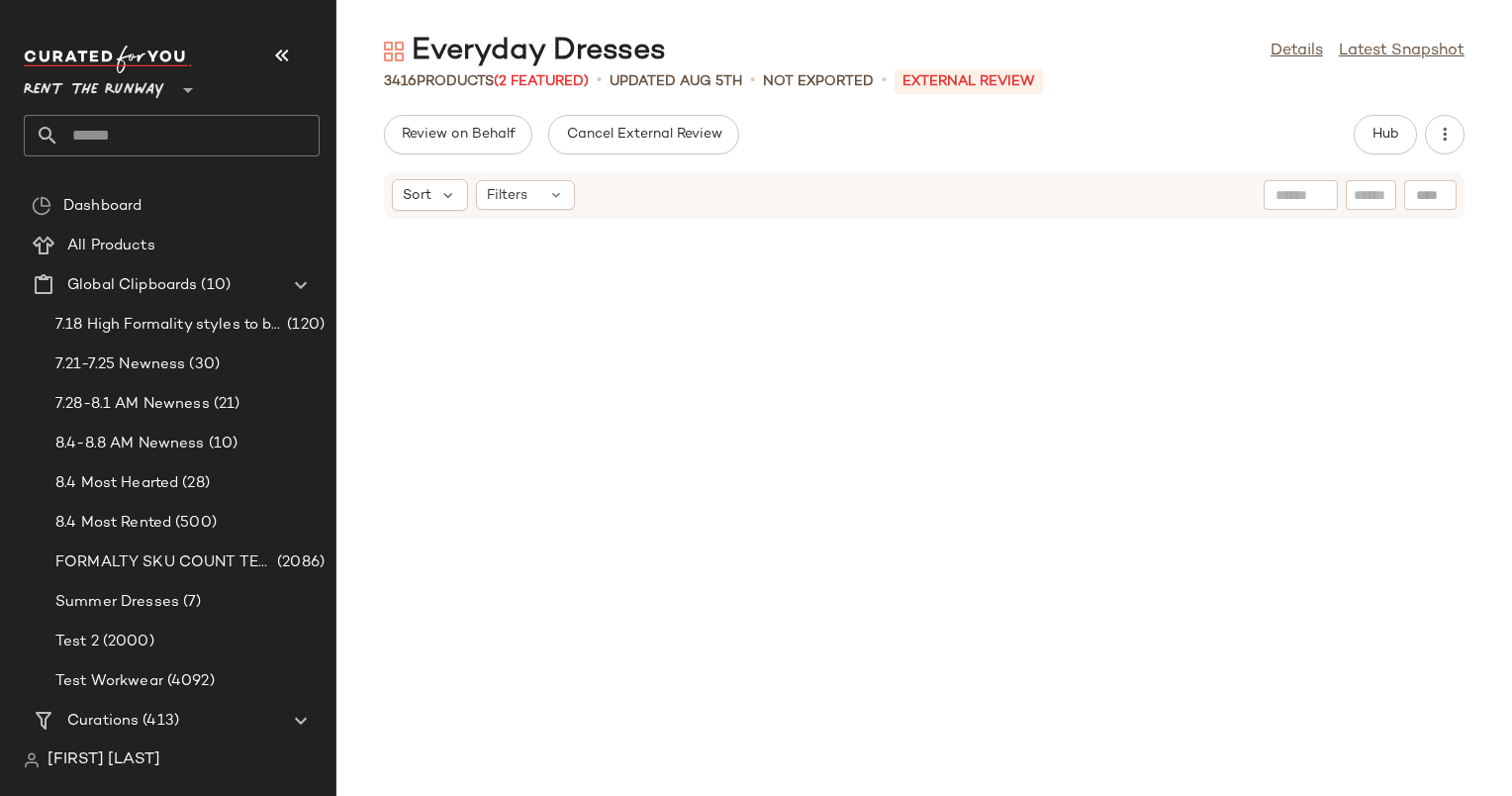 scroll, scrollTop: 0, scrollLeft: 0, axis: both 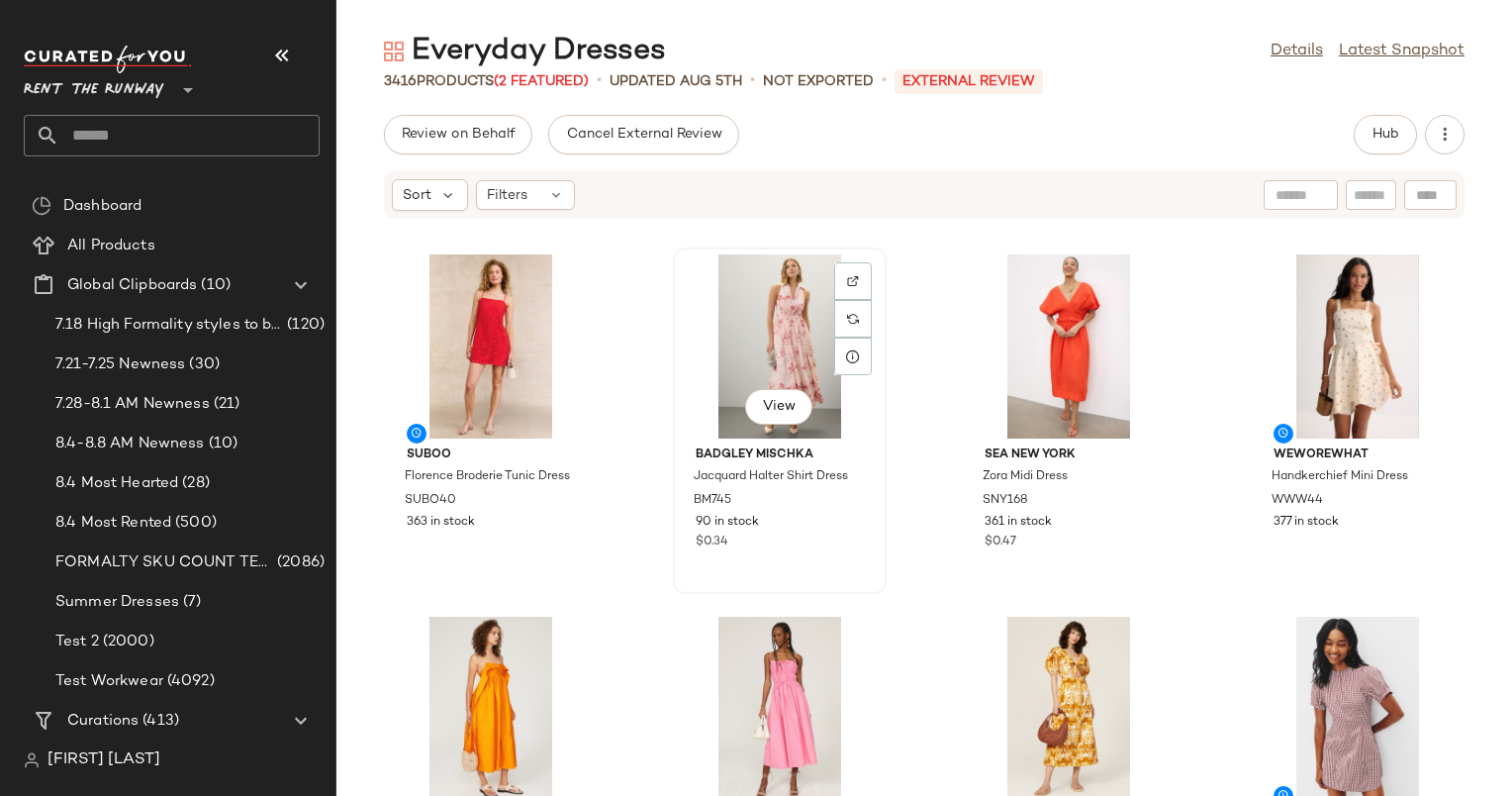 click on "View" 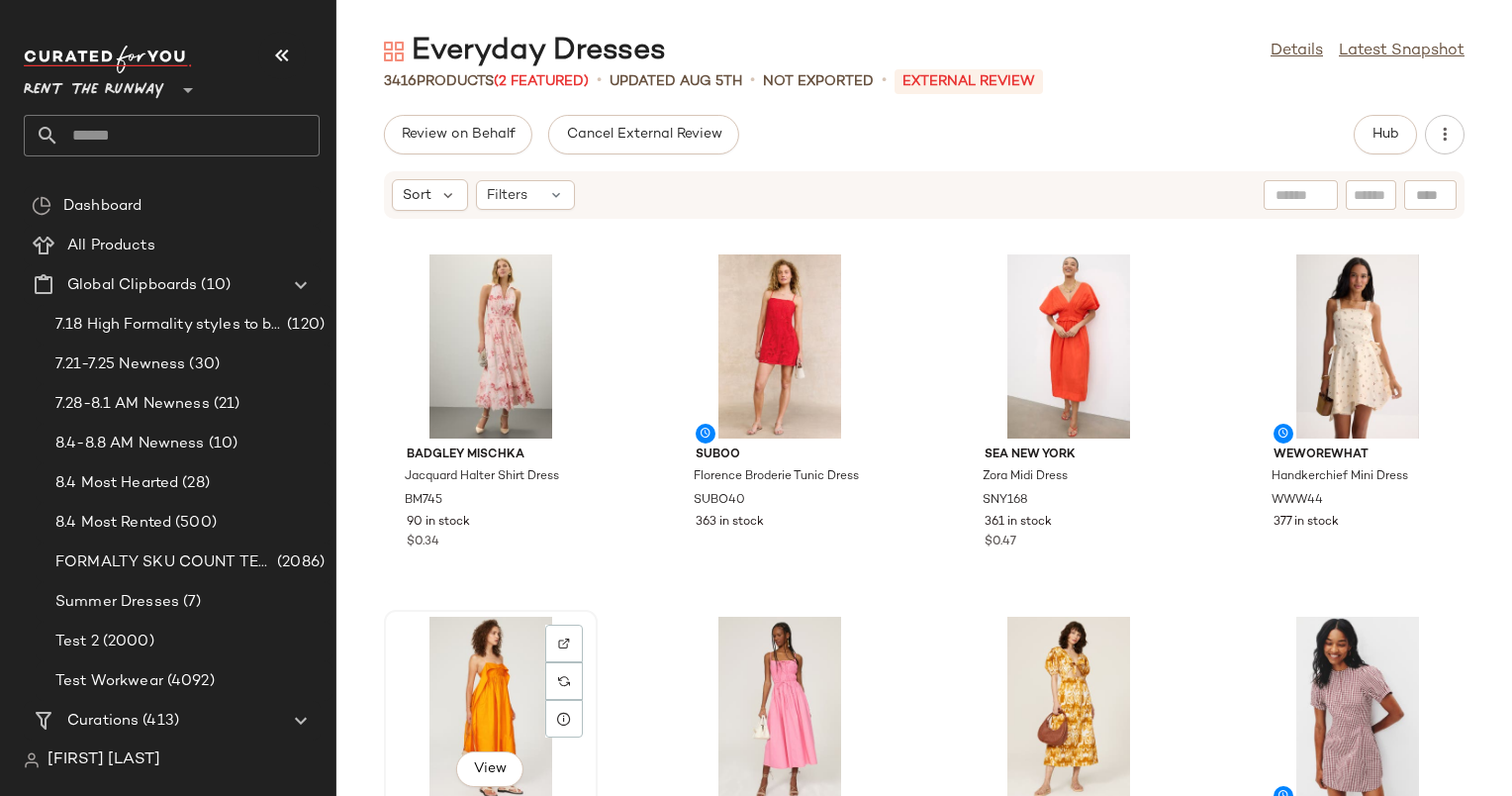 scroll, scrollTop: 0, scrollLeft: 0, axis: both 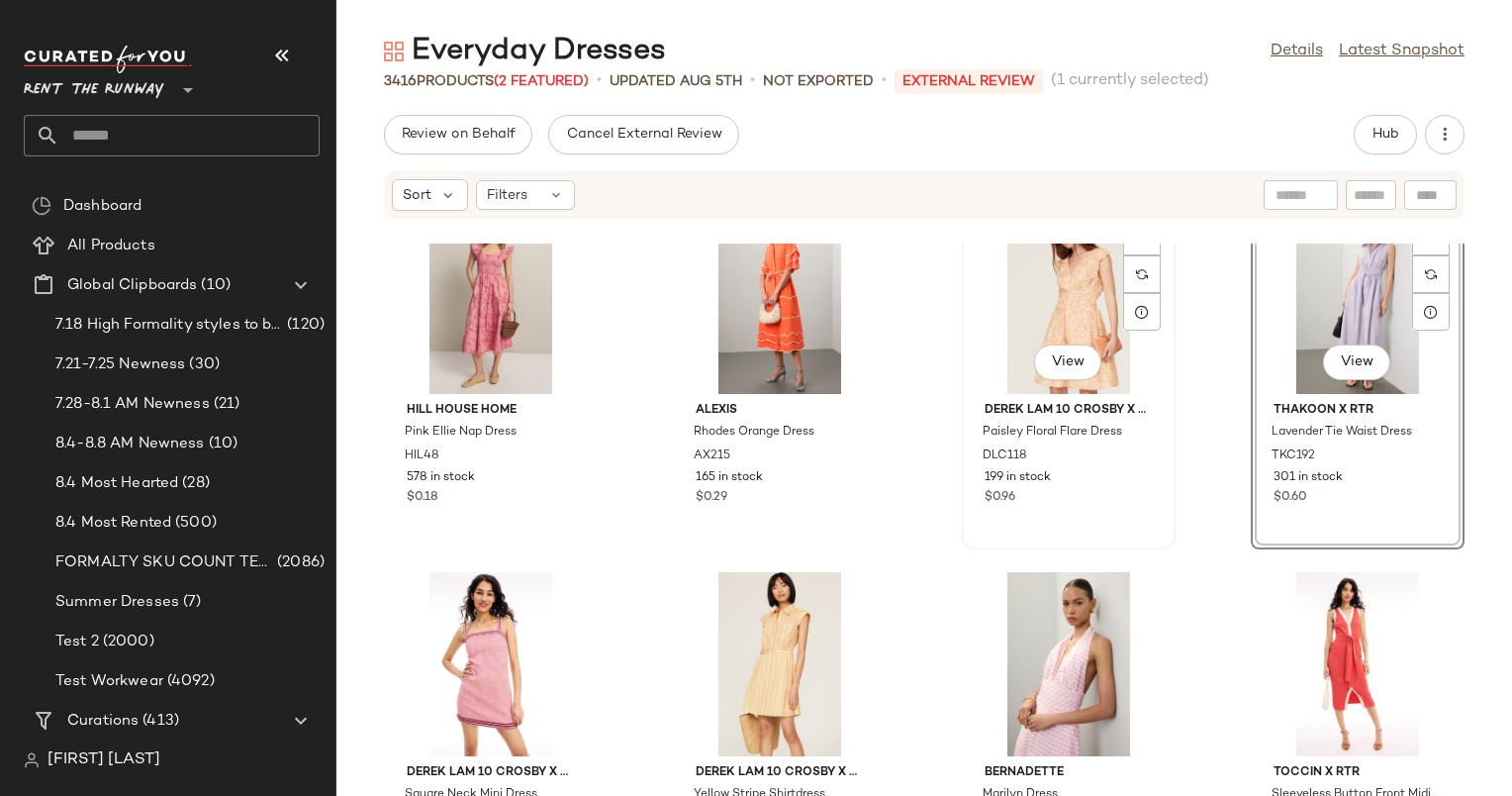 drag, startPoint x: 1228, startPoint y: 305, endPoint x: 1018, endPoint y: 360, distance: 217.08293 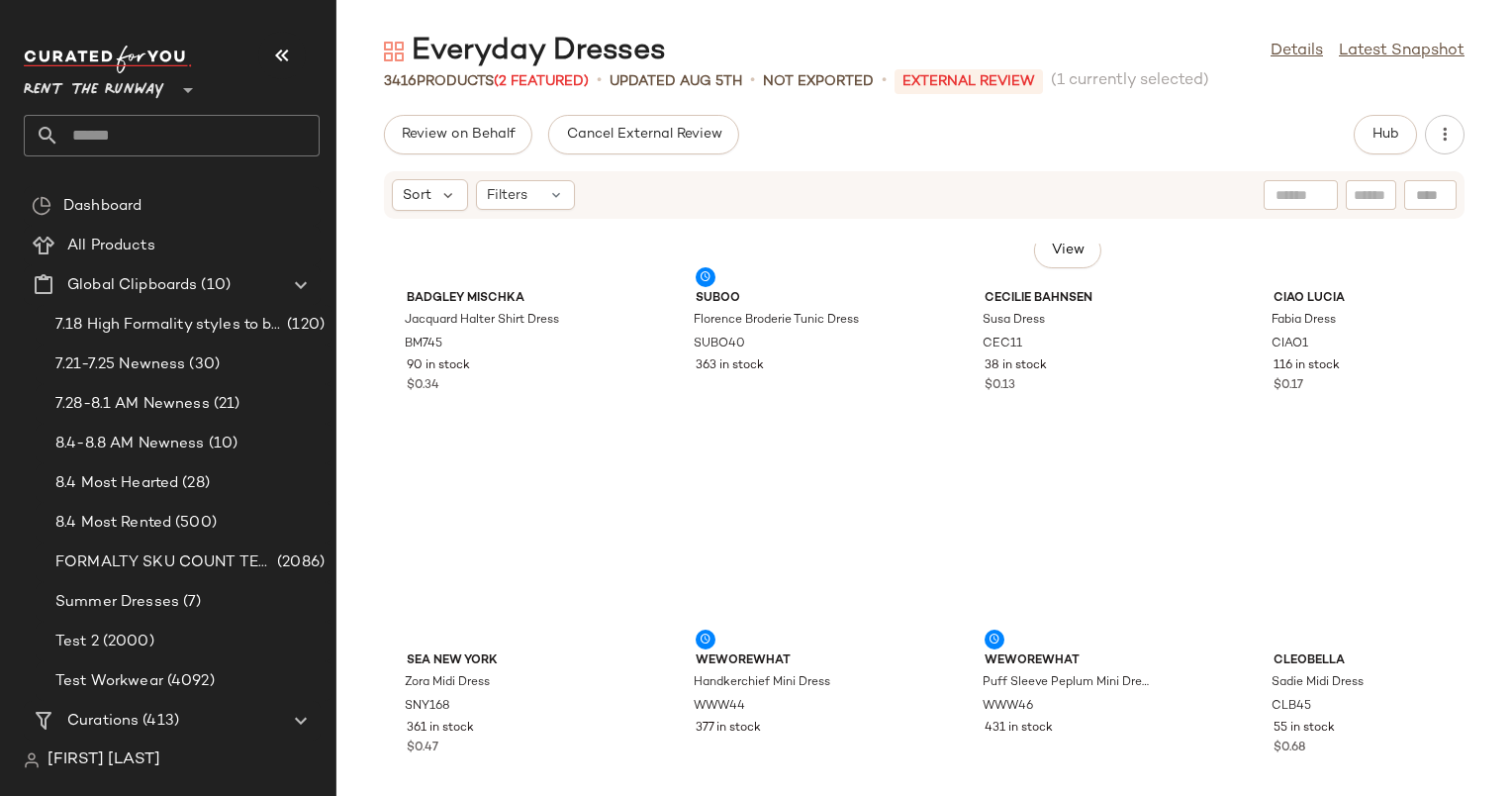 scroll, scrollTop: 0, scrollLeft: 0, axis: both 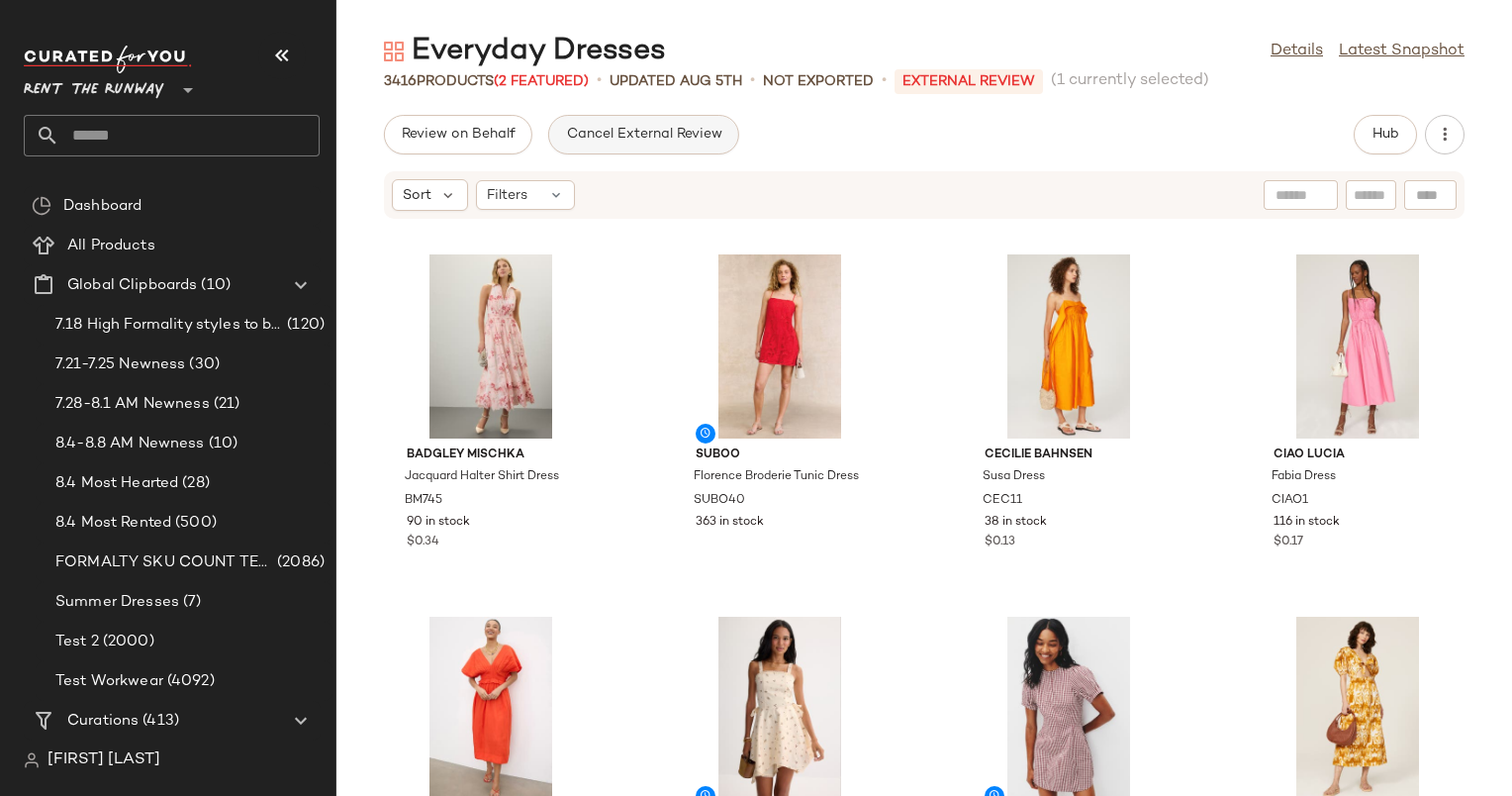 click on "Cancel External Review" 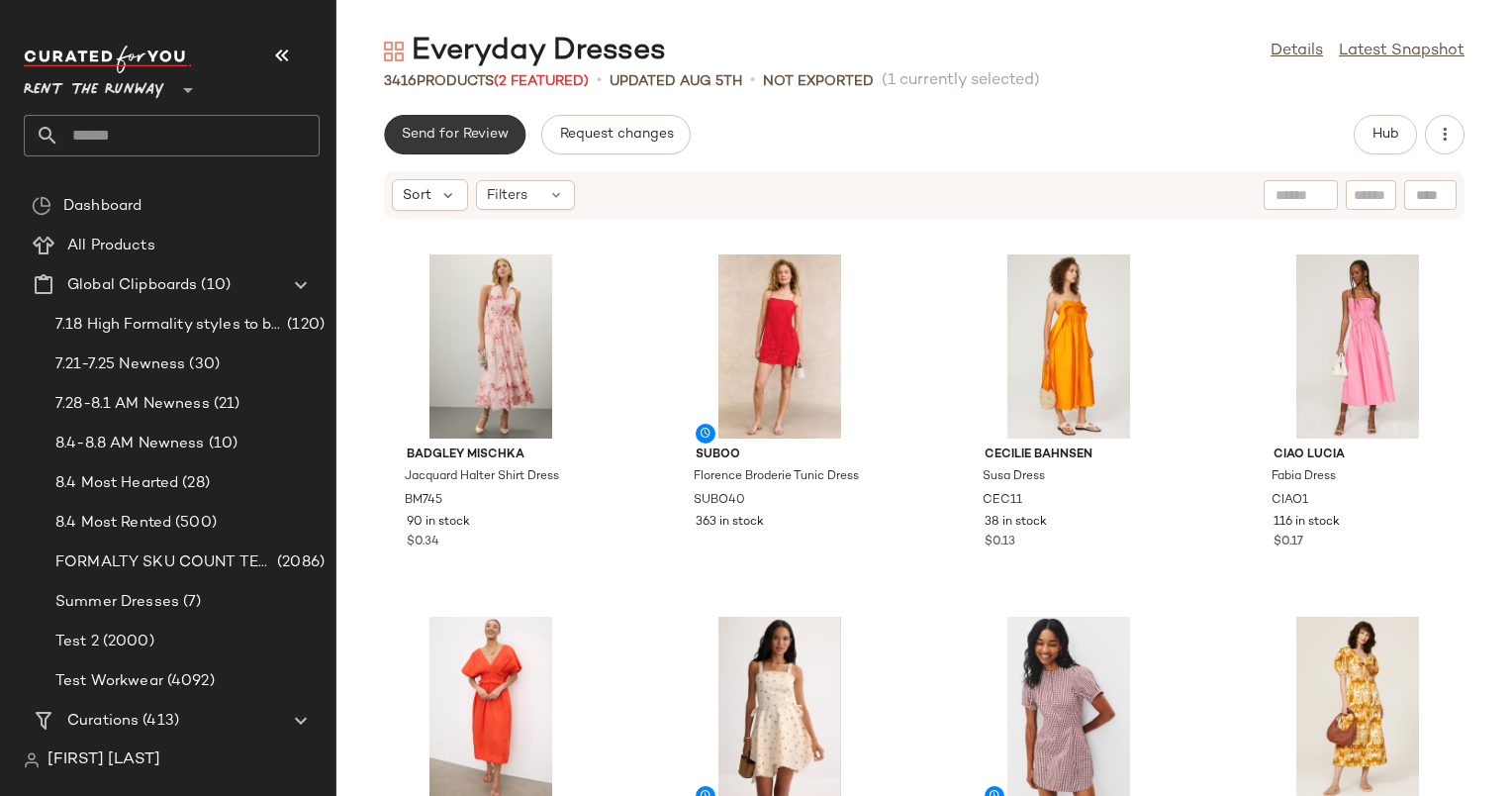 click on "Send for Review" at bounding box center [454, 135] 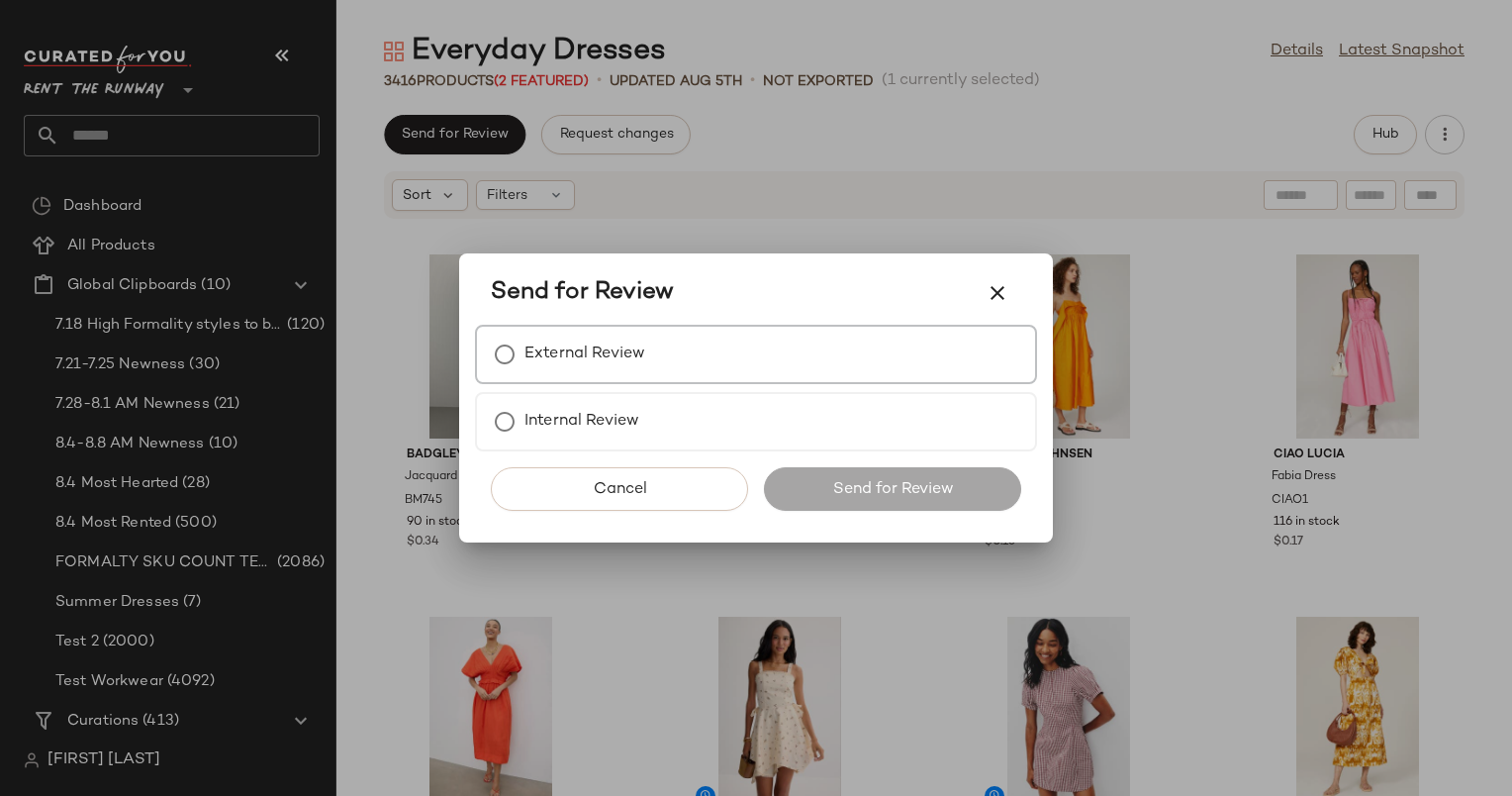 click on "External Review" at bounding box center (756, 354) 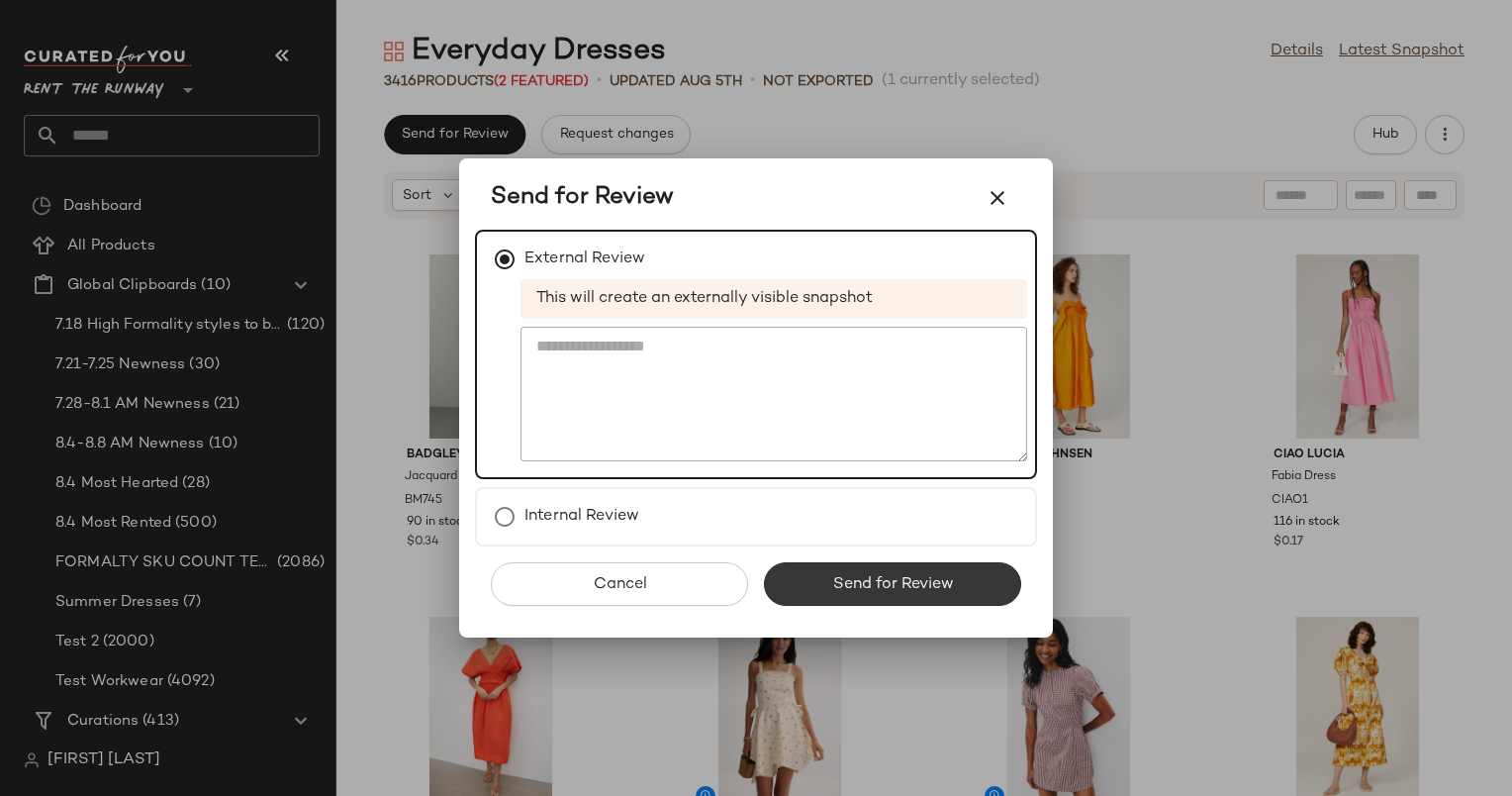 click on "Send for Review" 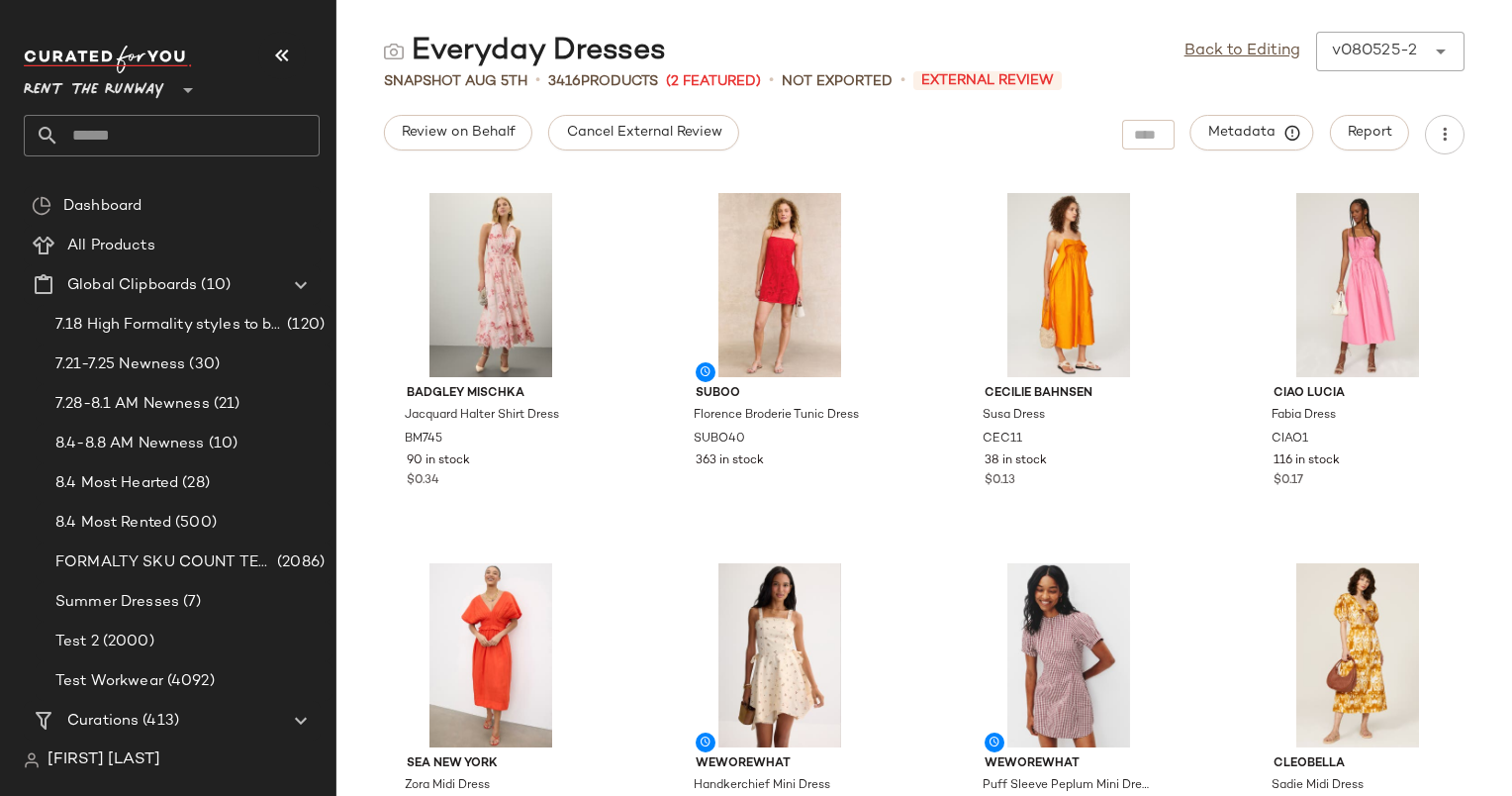 click on "Everyday Dresses  Back to Editing  v080525-2 ******  Snapshot Aug 5th  •  3416  Products   (2 Featured)   •   Not Exported   •  External Review  Review on Behalf   Cancel External Review   Metadata   Report  Badgley Mischka Jacquard Halter Shirt Dress BM745 90 in stock $0.34 Suboo Florence Broderie Tunic Dress SUBO40 363 in stock Cecilie Bahnsen Susa Dress CEC11 38 in stock $0.13 Ciao Lucia Fabia Dress CIAO1 116 in stock $0.17 Sea New York Zora Midi Dress SNY168 361 in stock $0.47 WEWOREWHAT Handkerchief Mini Dress WWW44 377 in stock WEWOREWHAT Puff Sleeve Peplum Mini Dress WWW46 431 in stock Cleobella Sadie Midi Dress CLB45 55 in stock $0.68 Derek Lam 10 Crosby Buffy Dress DL364 212 in stock $0.76 Ulla Johnson Ottilie Dress UJ209 373 in stock $0.49 ASHLEY PARK x RTR Yellow Swing Dress APKR12 348 in stock $0.98 BONDI BORN Hastings Maxi Dress BBORN2 210 in stock $0.18 Hill House Home Pink Ellie Nap Dress HIL48 578 in stock $0.18 Alexis Rhodes Orange Dress AX215 165 in stock $0.29 Thakoon x RTR TKC192" at bounding box center [924, 414] 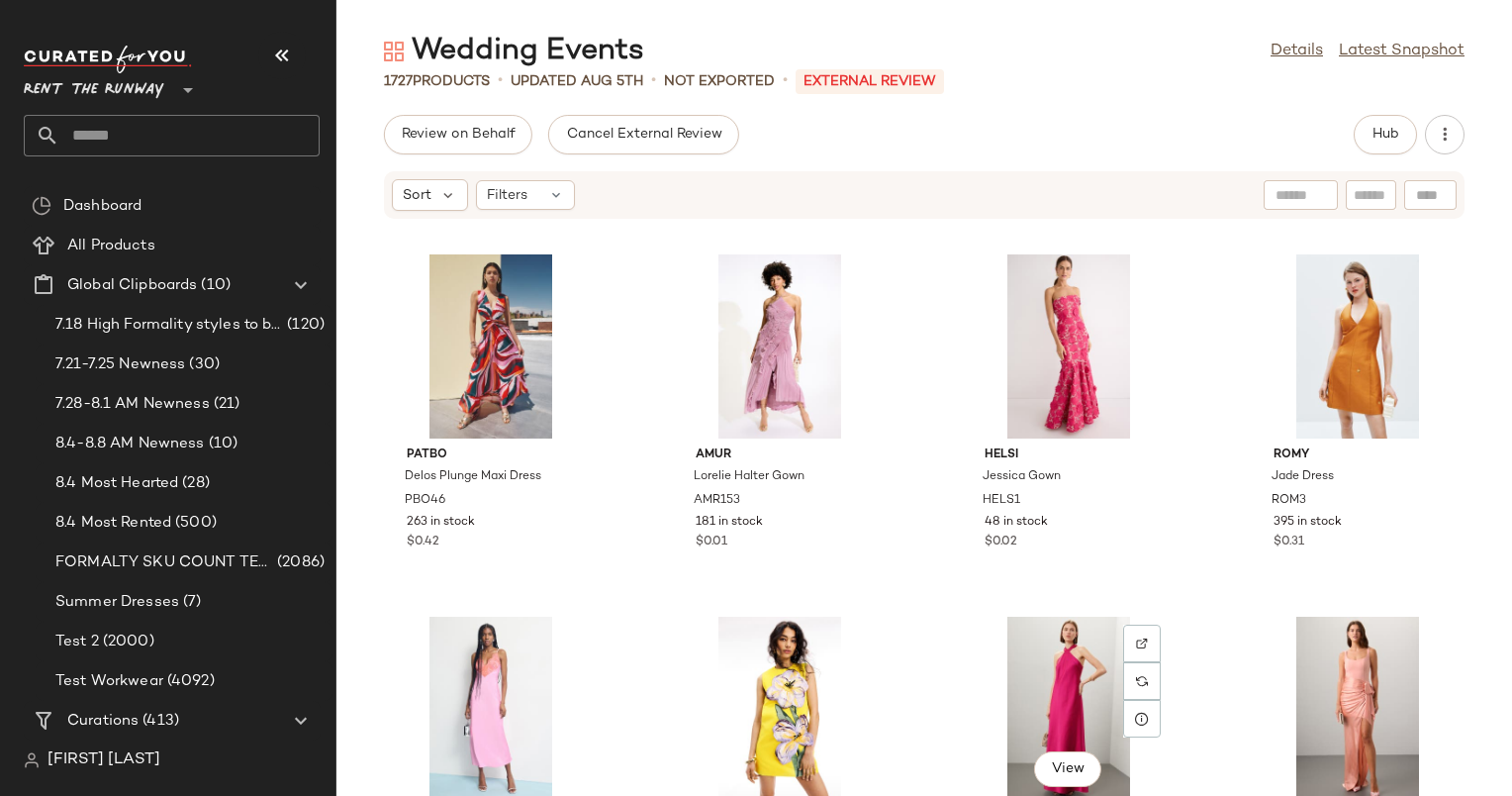 scroll, scrollTop: 0, scrollLeft: 0, axis: both 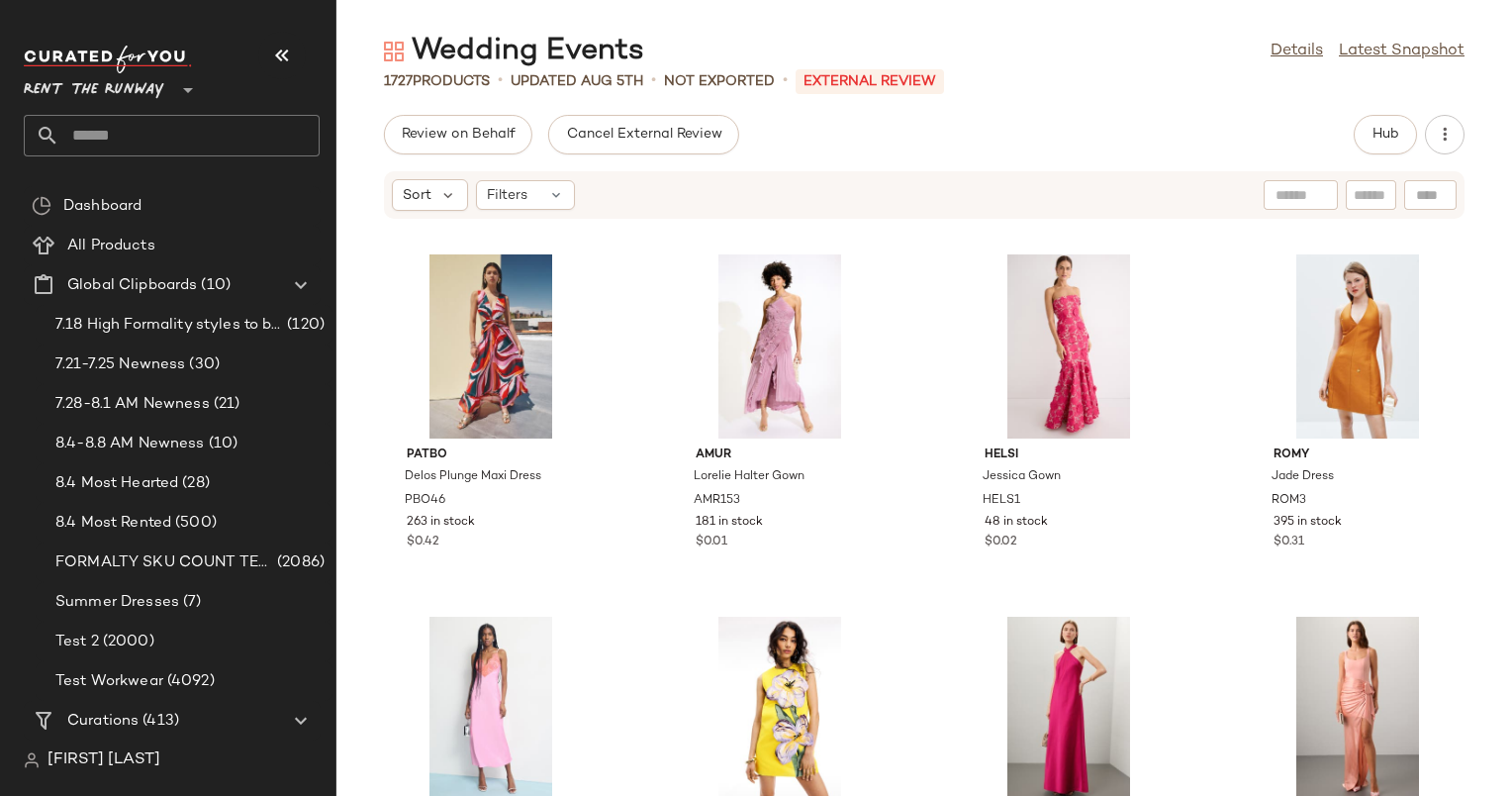click on "Wedding Events  Details   Latest Snapshot  1727   Products   •   updated Aug 5th  •   Not Exported   •  External REVIEW  Review on Behalf   Cancel External Review   Hub  Sort  Filters PatBO Delos Plunge Maxi Dress PBO46 263 in stock $0.42 AMUR Lorelie Halter Gown AMR153 181 in stock $0.01 Helsi Jessica Gown HELS1 48 in stock $0.02 ROMY Jade Dress ROM3 395 in stock $0.31 Ronny Kobo x RTR Lace Trim Midi Dress RKC162 279 in stock $0.80 Leo Lin Yvonne Appliqu? Floral Mini Dress LELI1 215 in stock $0.05 Aidan Mattox Stretch Satin Mermaid Gown AID14 100 in stock $0.28 Cinq ? Sept Marian Gown CAS234 43 in stock $0.17 Bronx and Banco Jafari Isla Maxi Dress BAB55 67 in stock $0.20 Ieena for Mac Duggal Strapless Micro Ruffle Dress IMD92 301 in stock $0.18 Bronx and Banco Jasmine Pastel Pink Gown BAB54 53 in stock $0.01 Ulla Johnson Mural Dress UJ210 381 in stock $0.78 MISHA Sierra Jersey Gown MAC9 48 in stock $0.08 Sea New York Butter Delilah Dress SNY171 286 in stock $0.36 elle zeitoune Karter Dress ELZ16" at bounding box center (924, 414) 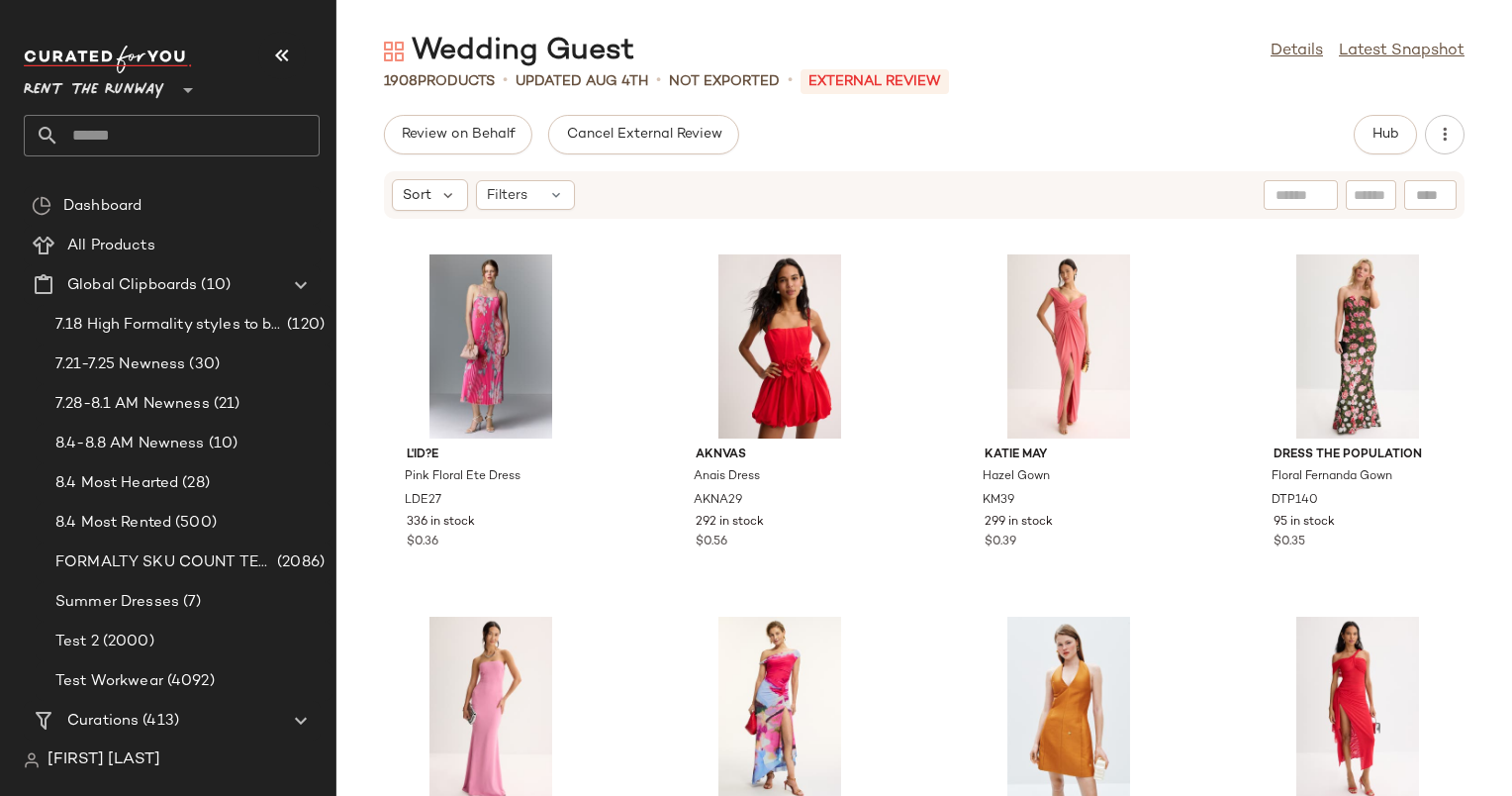 scroll, scrollTop: 0, scrollLeft: 0, axis: both 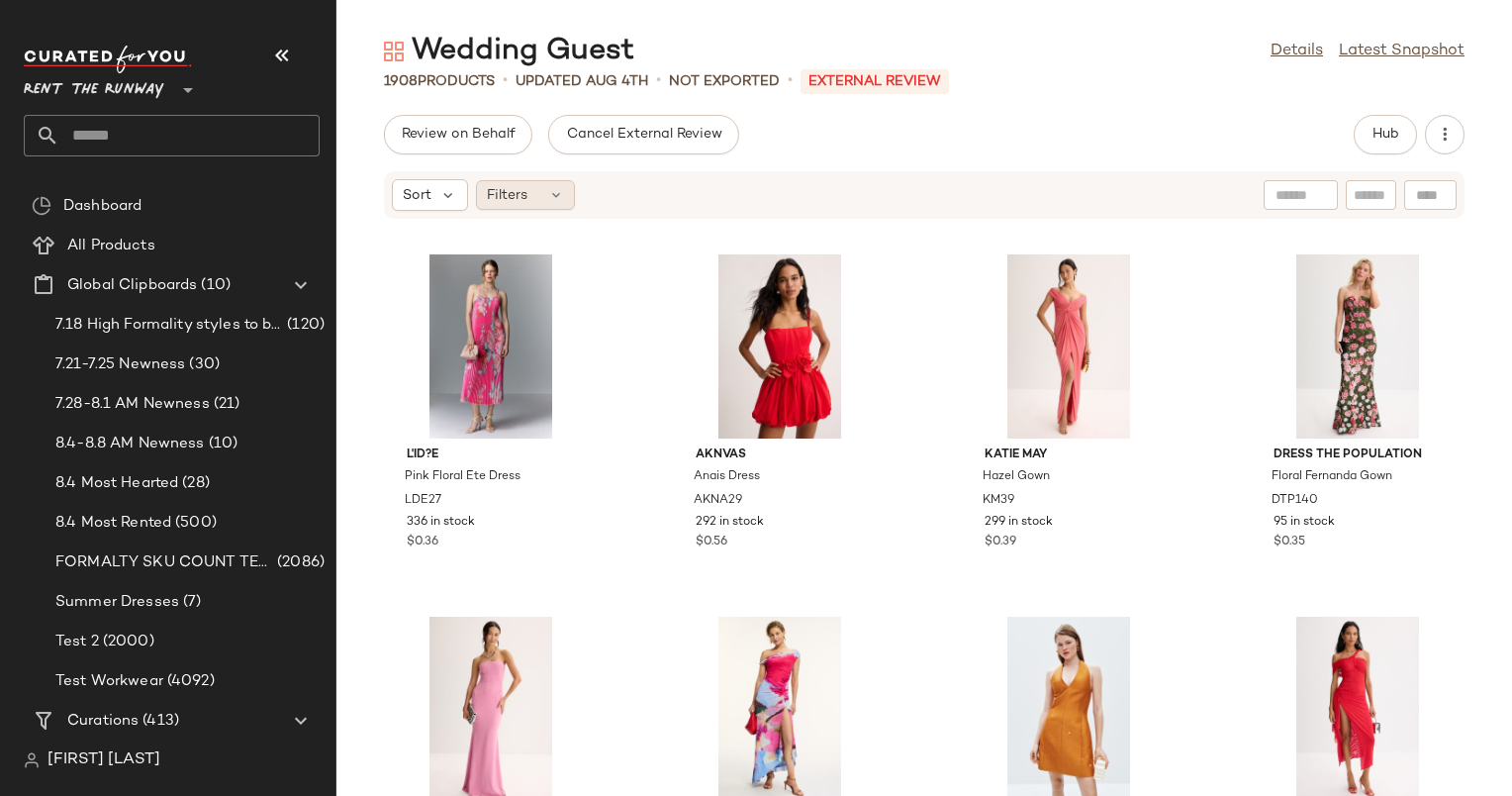 click at bounding box center (556, 195) 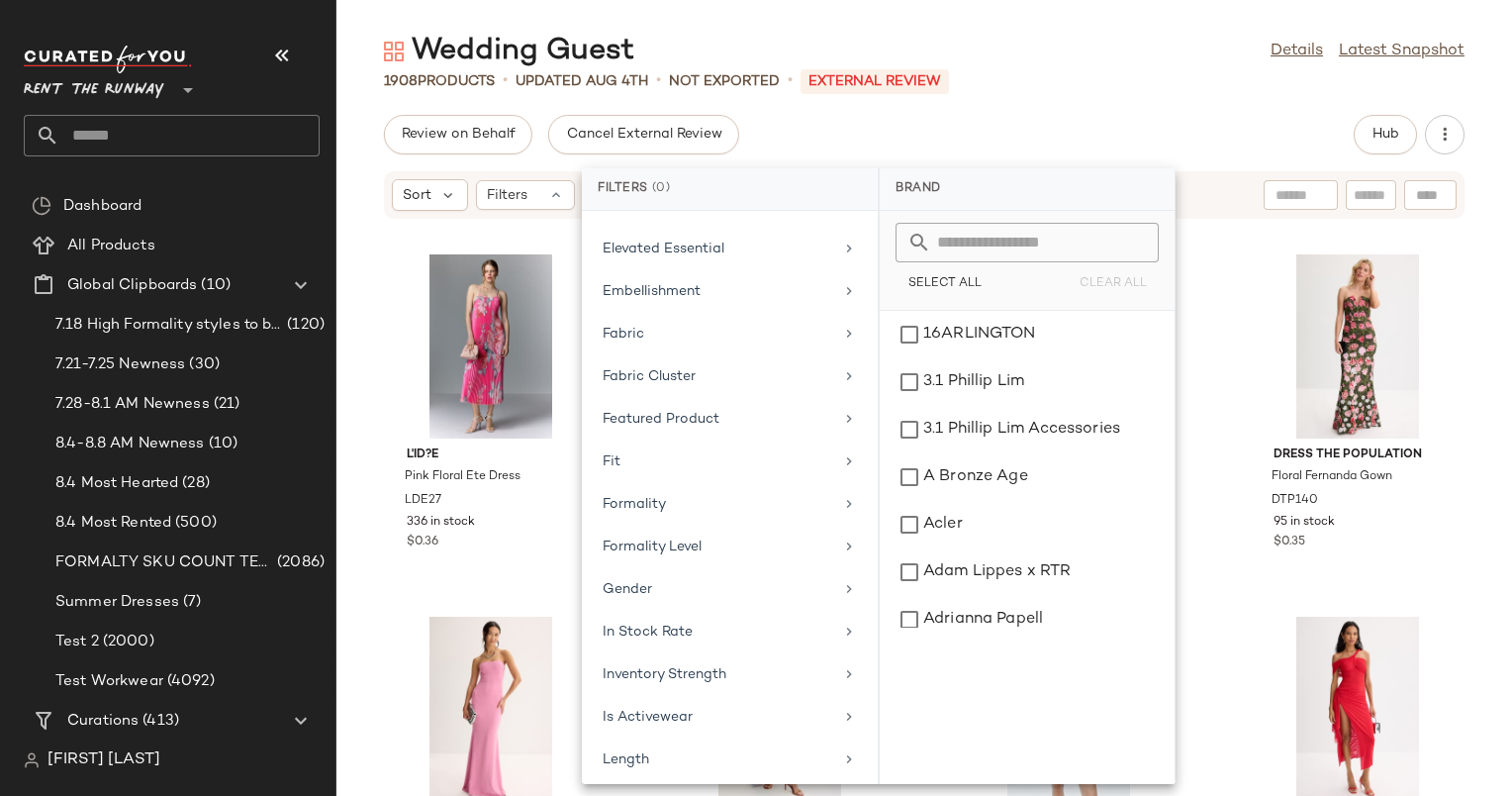 scroll, scrollTop: 671, scrollLeft: 0, axis: vertical 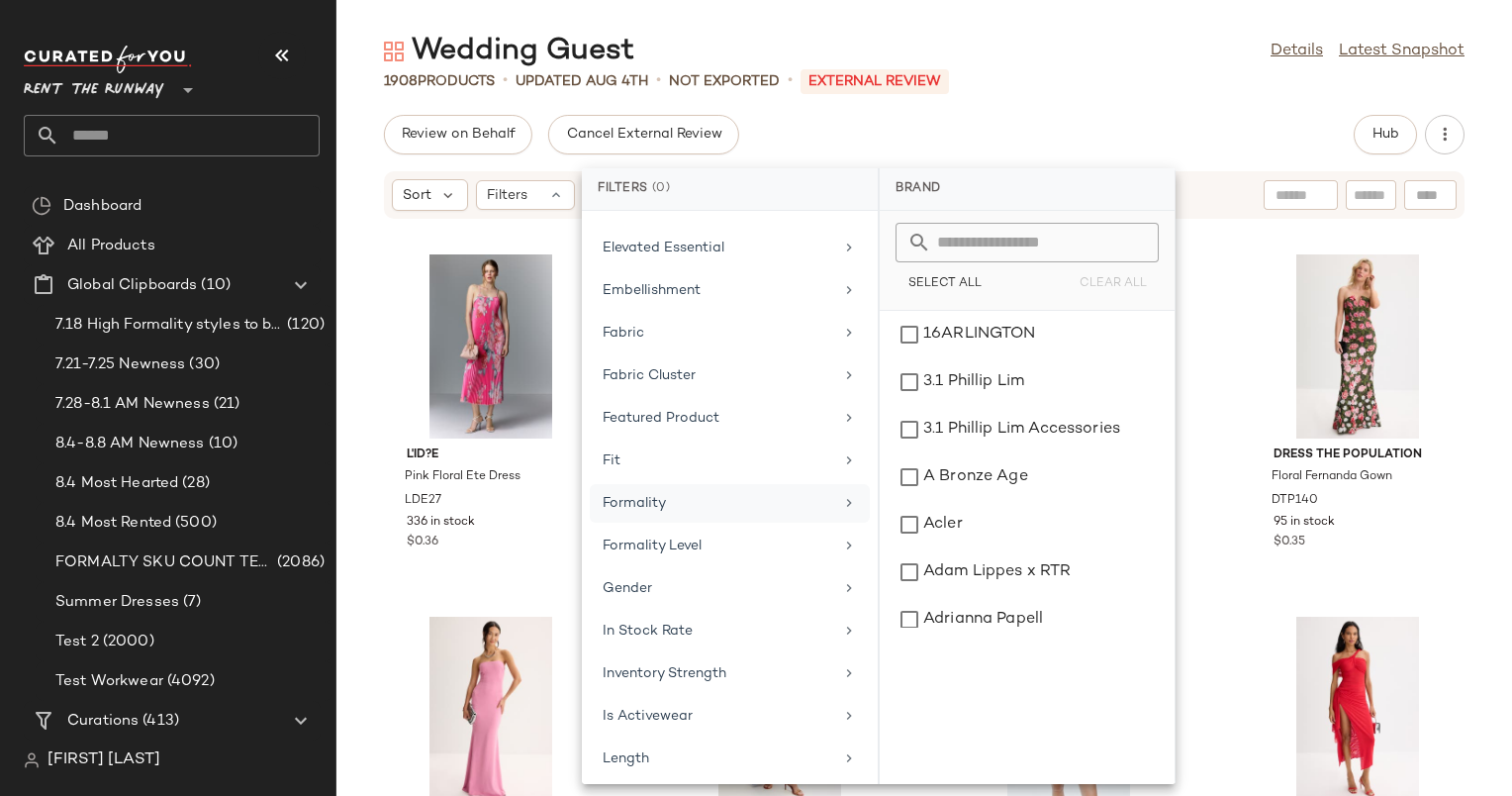 click on "Formality" 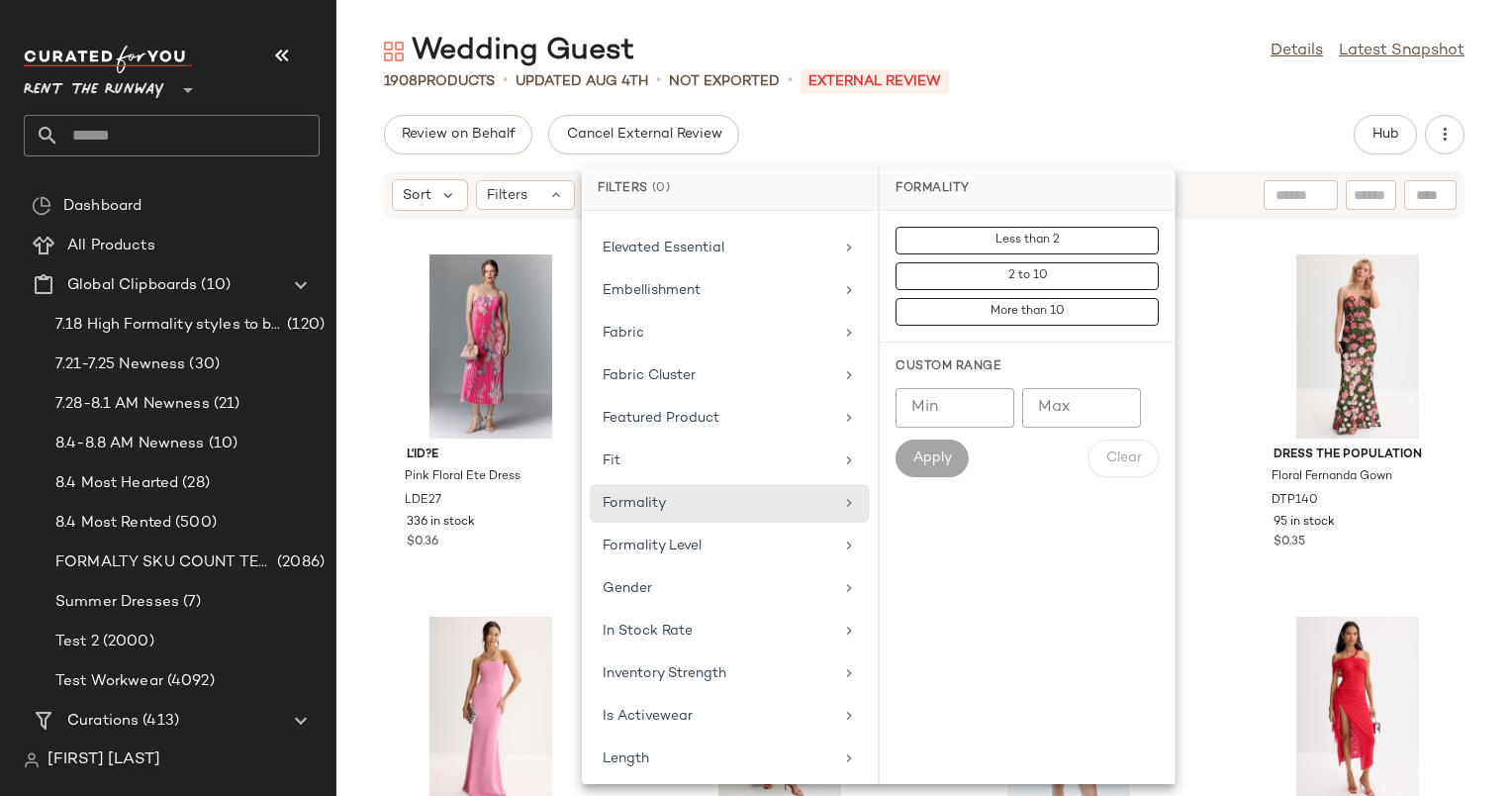 click on "Min" 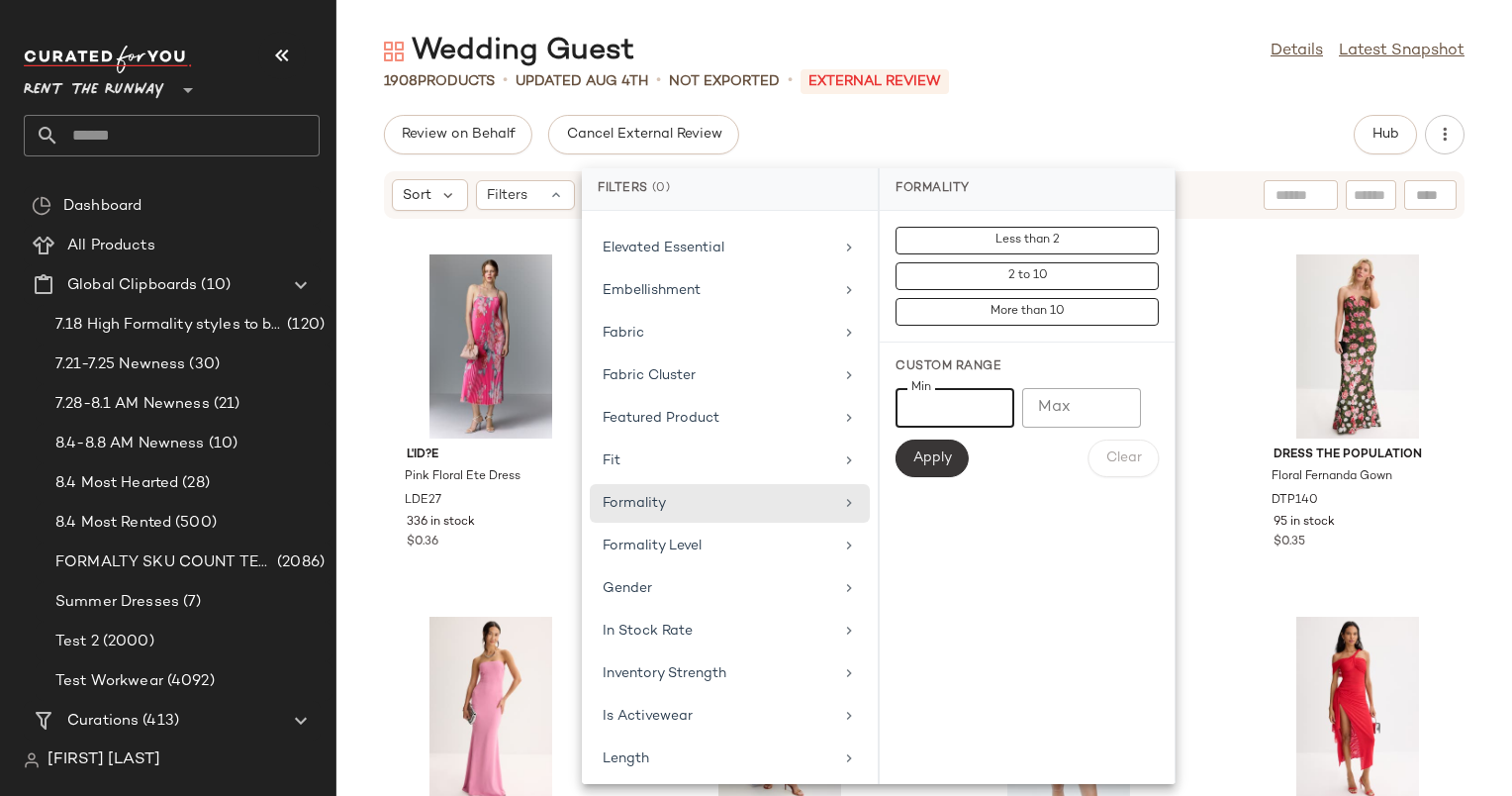 type on "*" 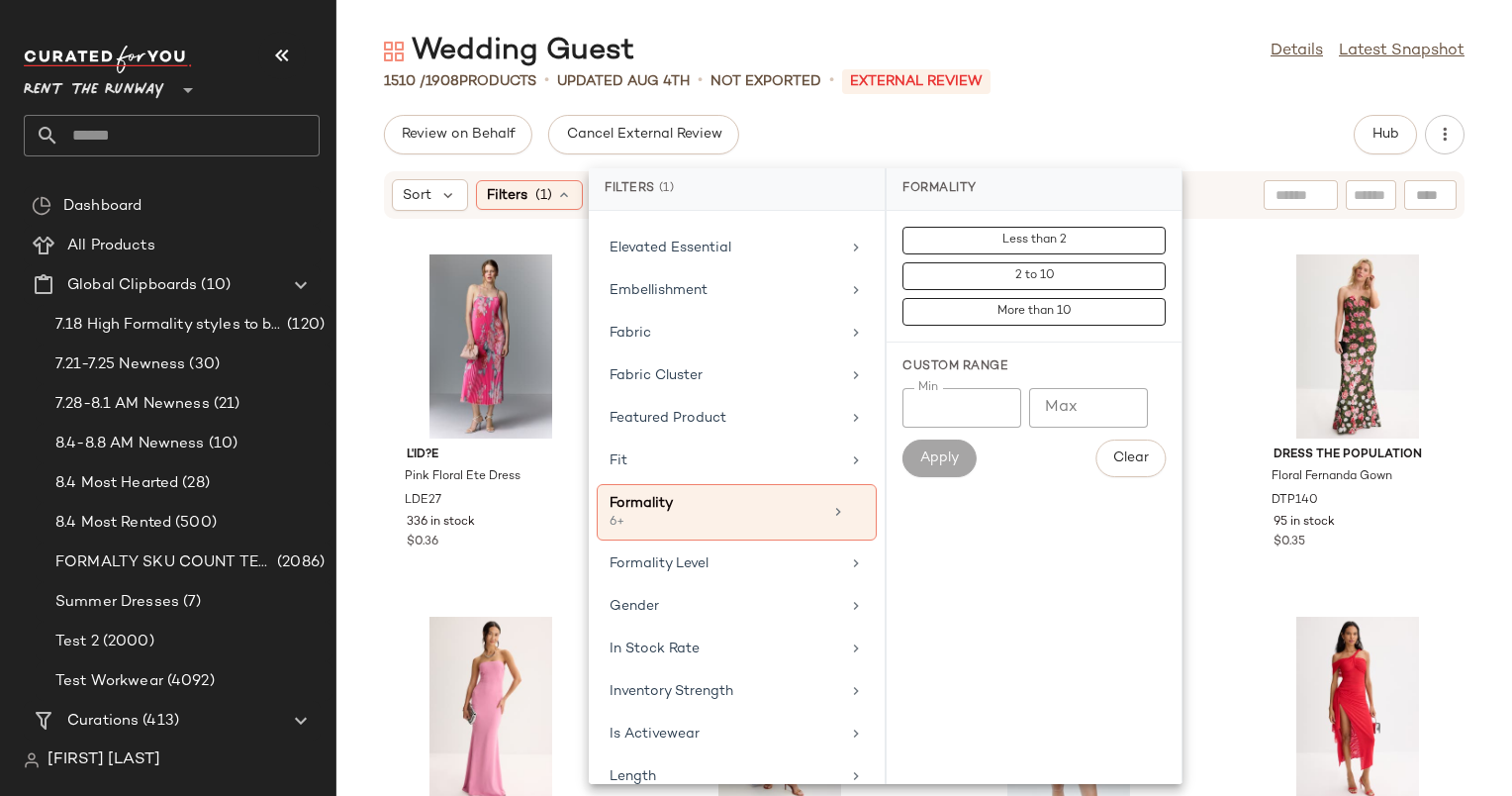 click on "*" 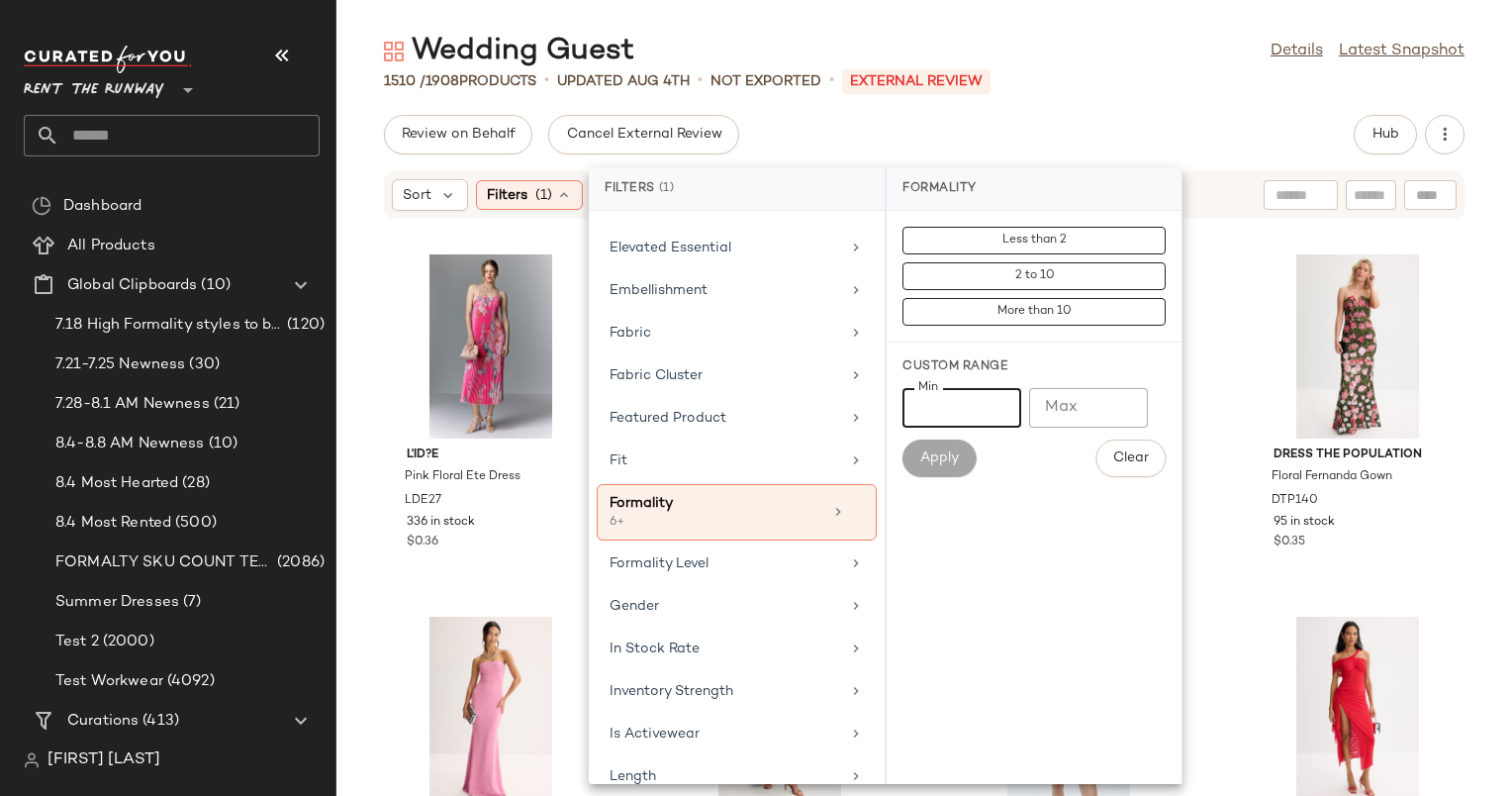 click on "*" 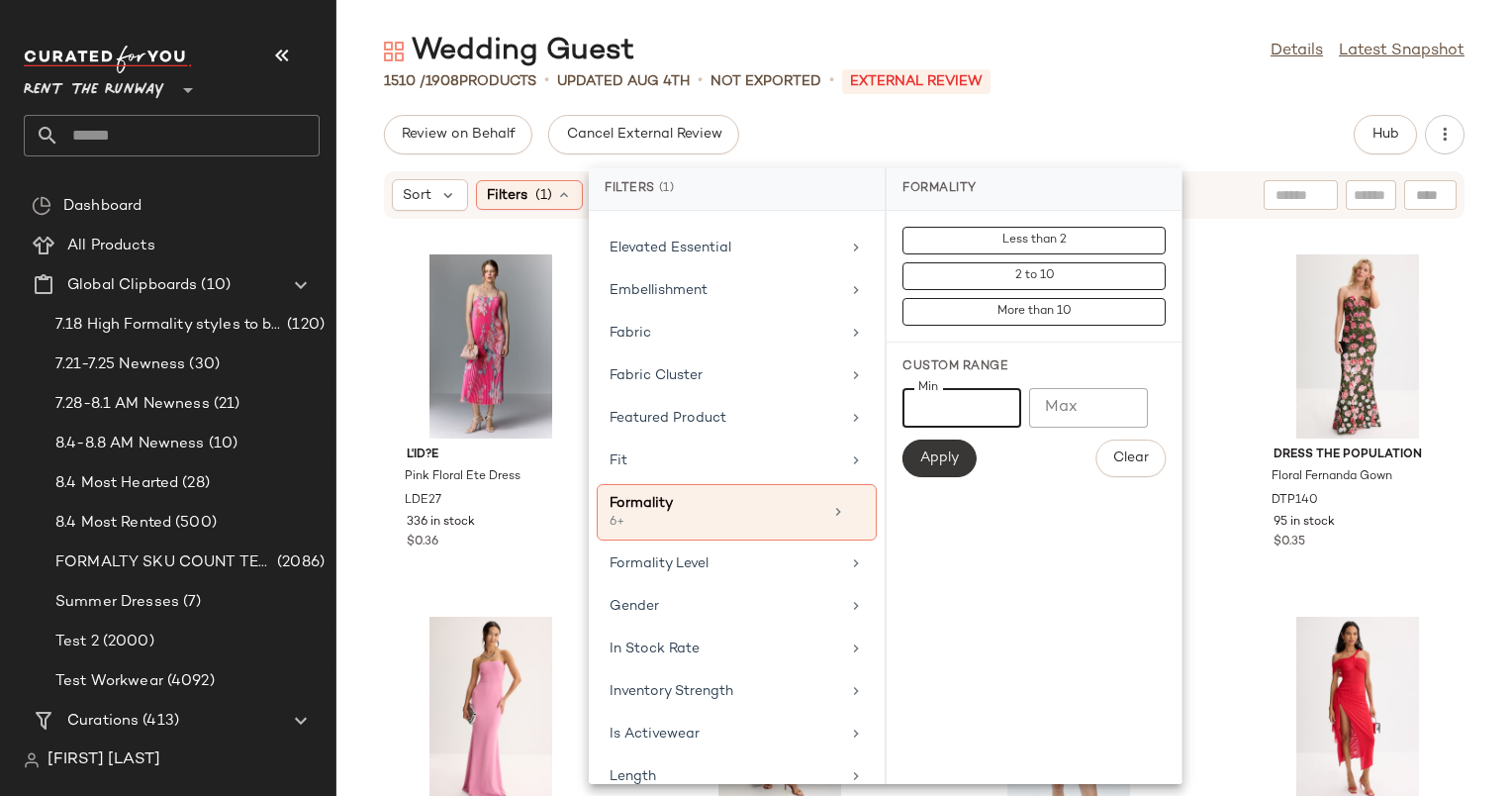 type on "*" 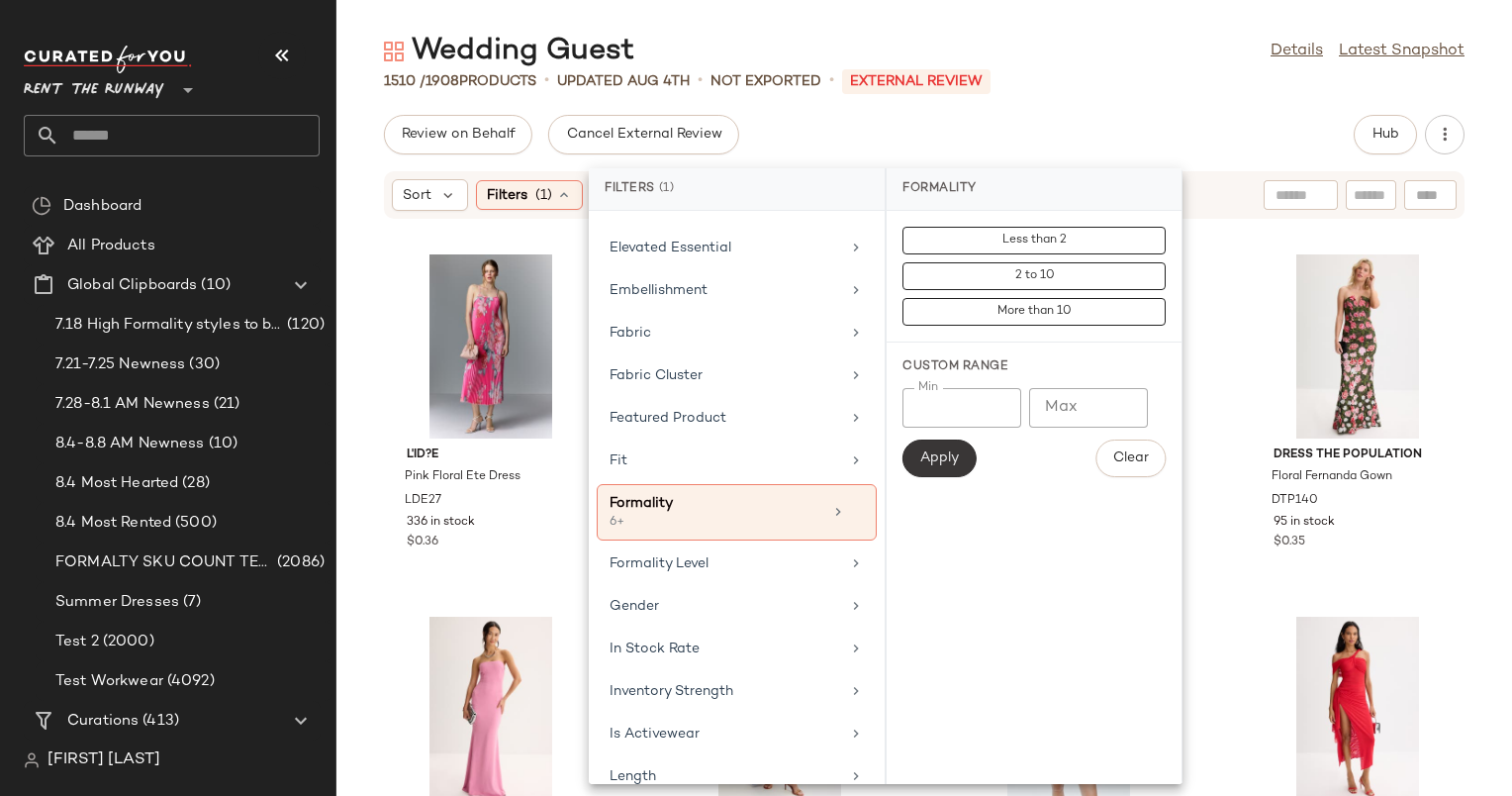 click on "Apply" 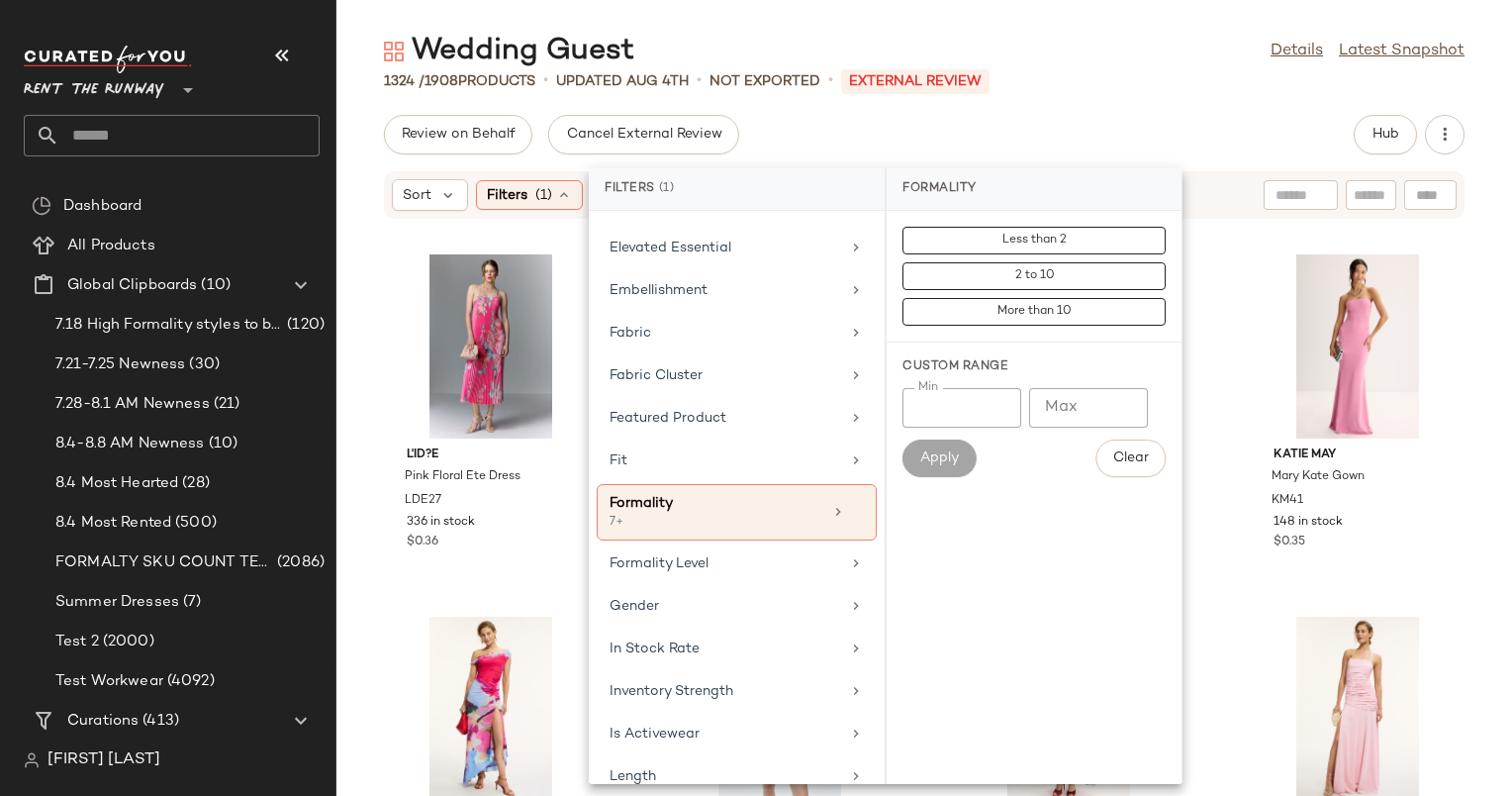 click on "Review on Behalf   Cancel External Review   Hub" 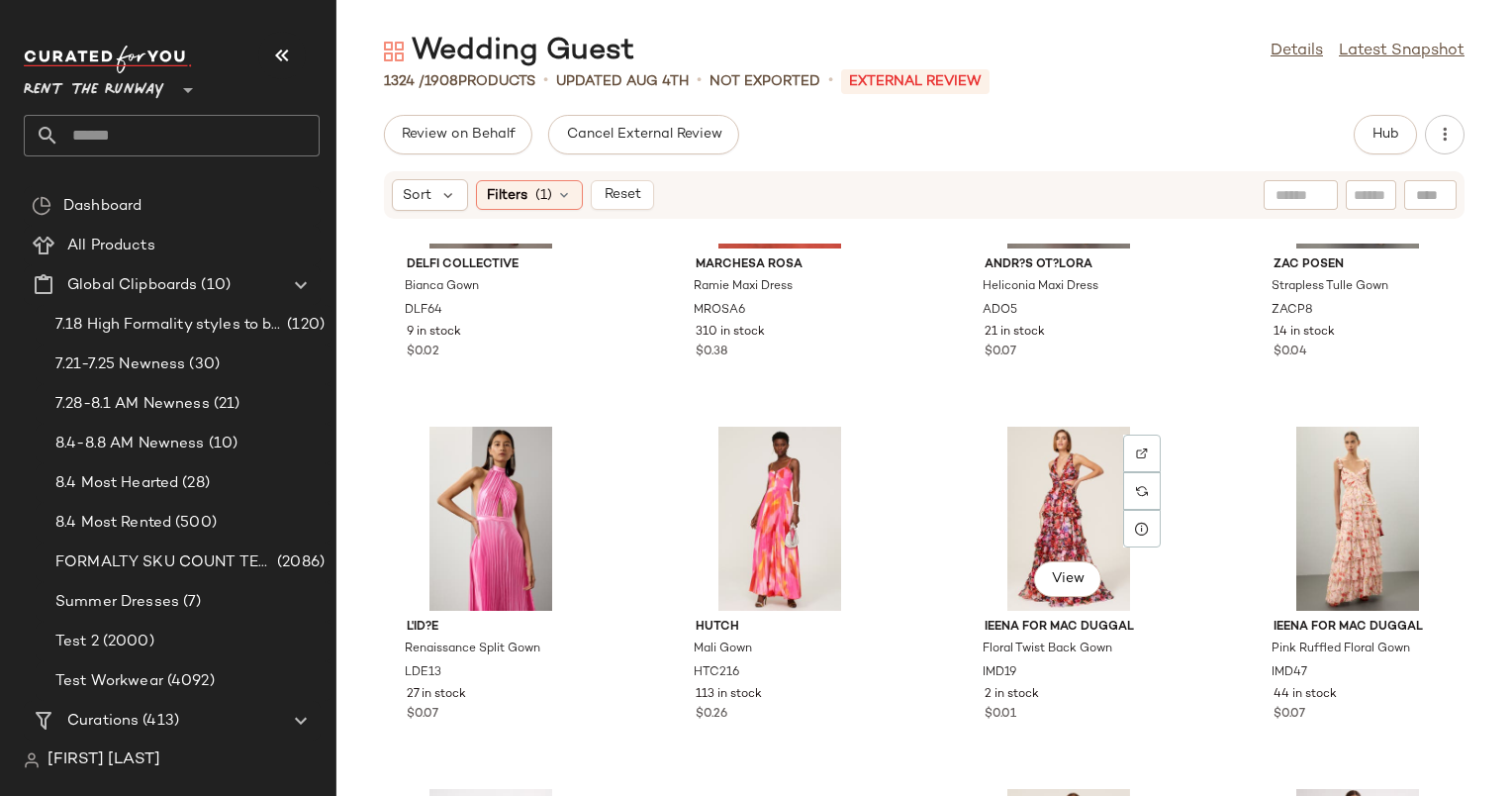 scroll, scrollTop: 3831, scrollLeft: 0, axis: vertical 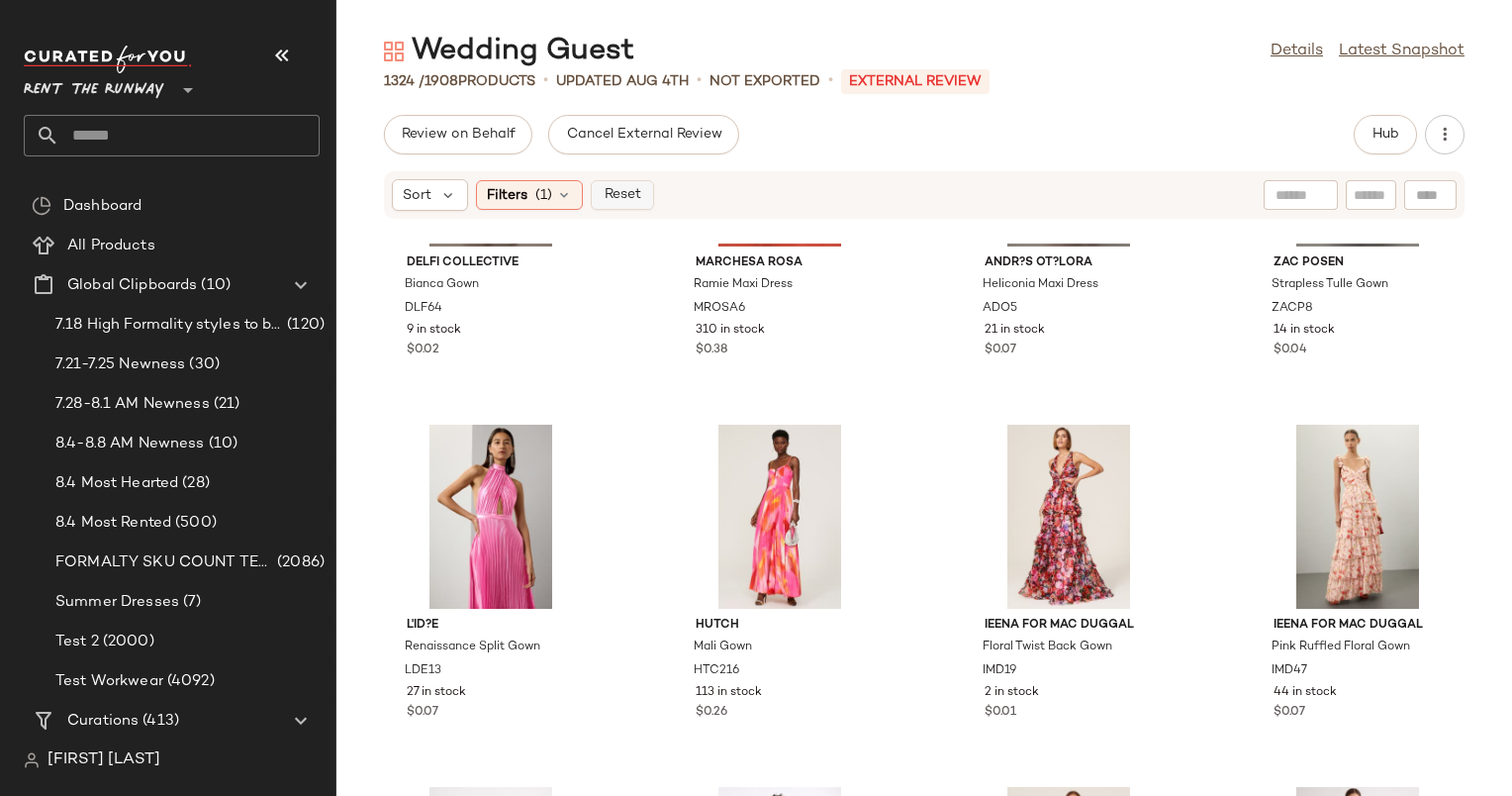 click on "Reset" 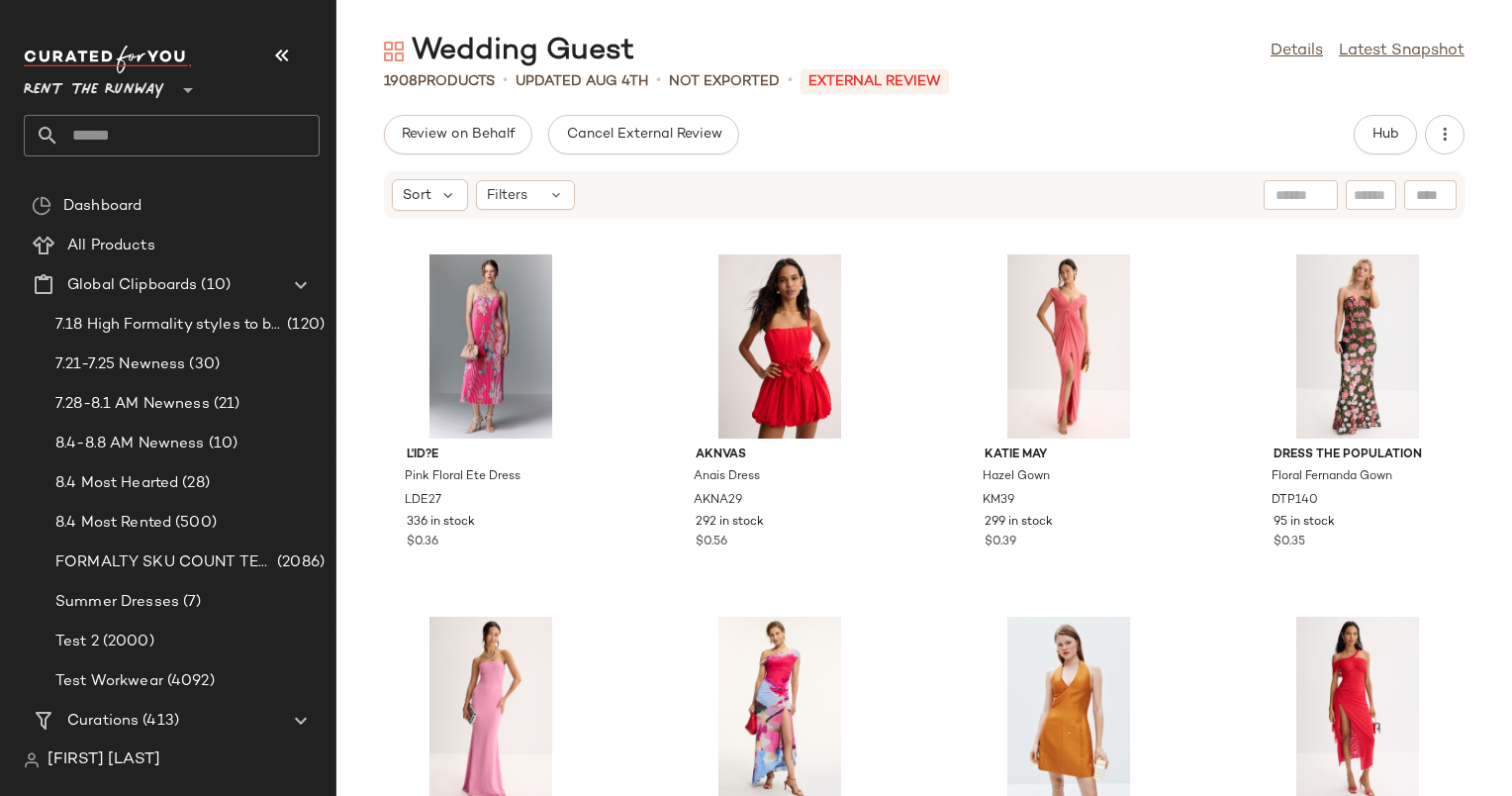 click on "Sort  Filters" at bounding box center (796, 195) 